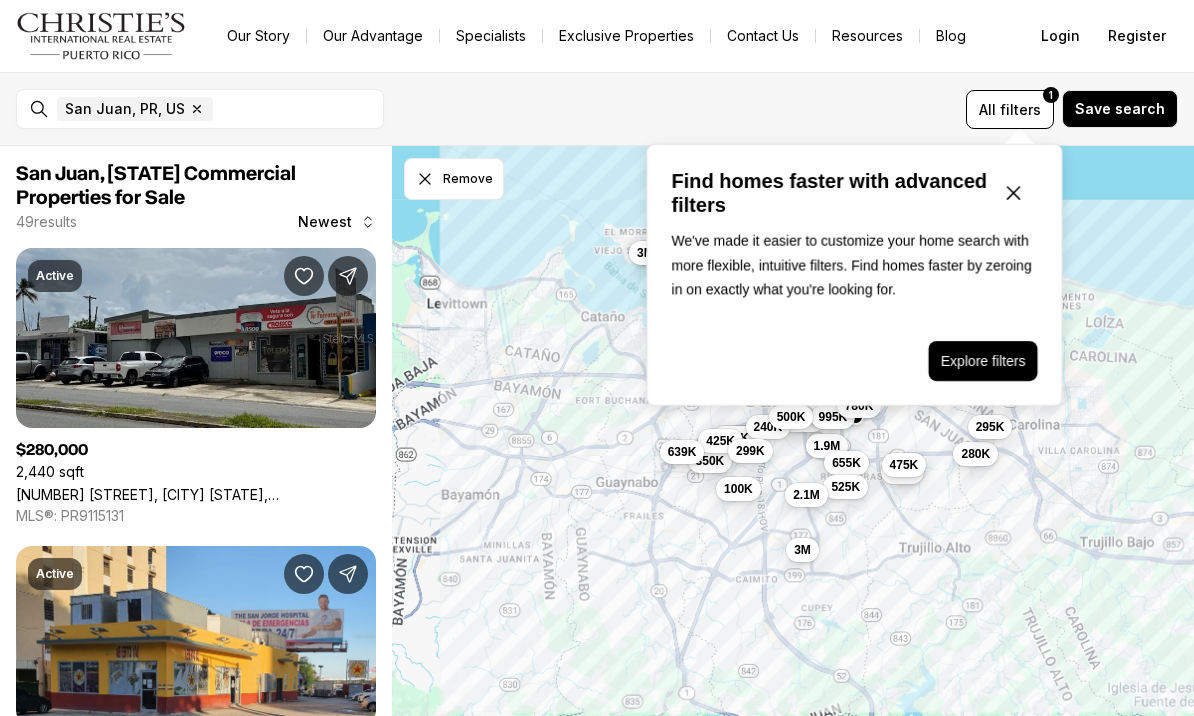 scroll, scrollTop: 0, scrollLeft: 0, axis: both 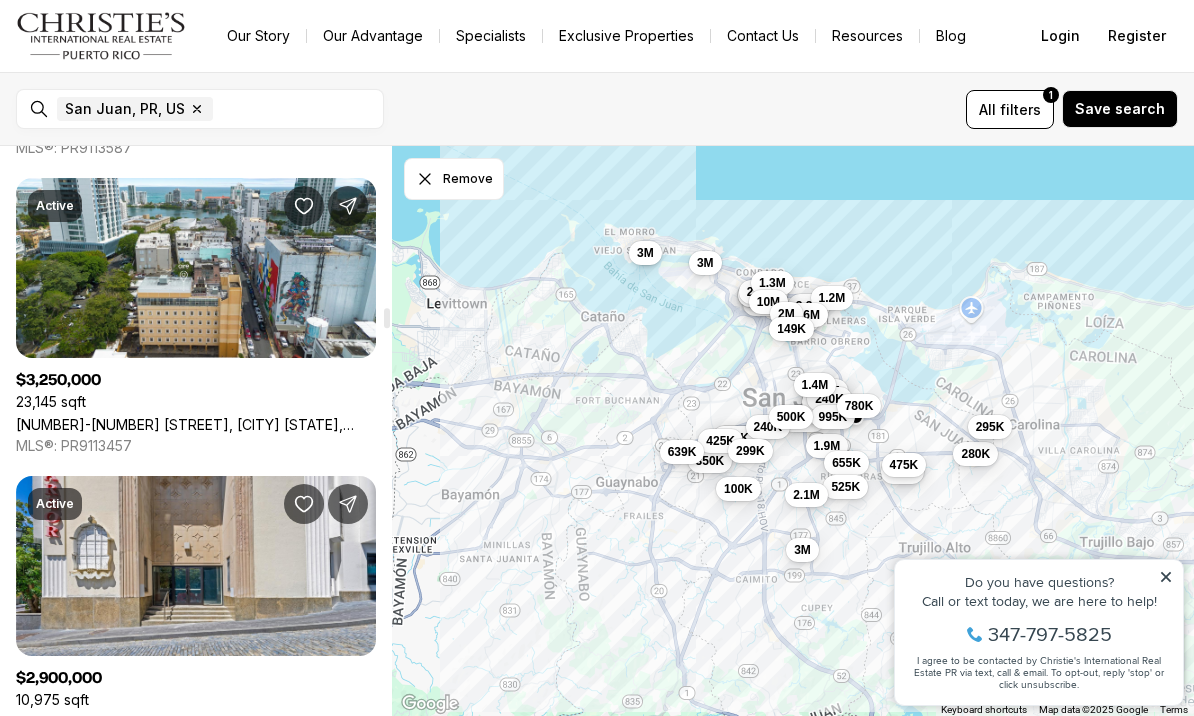 click on "[NUMBER]-[NUMBER] [STREET], [CITY] [STATE], [POSTAL_CODE]" at bounding box center (196, 424) 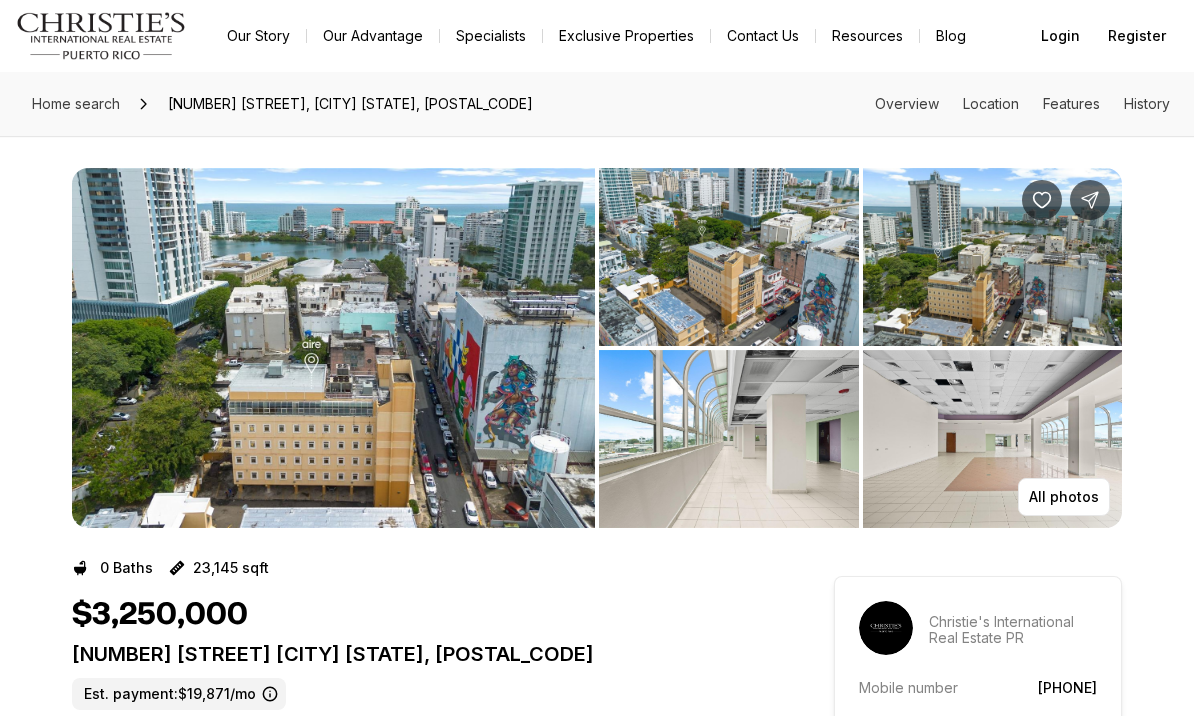 scroll, scrollTop: 0, scrollLeft: 0, axis: both 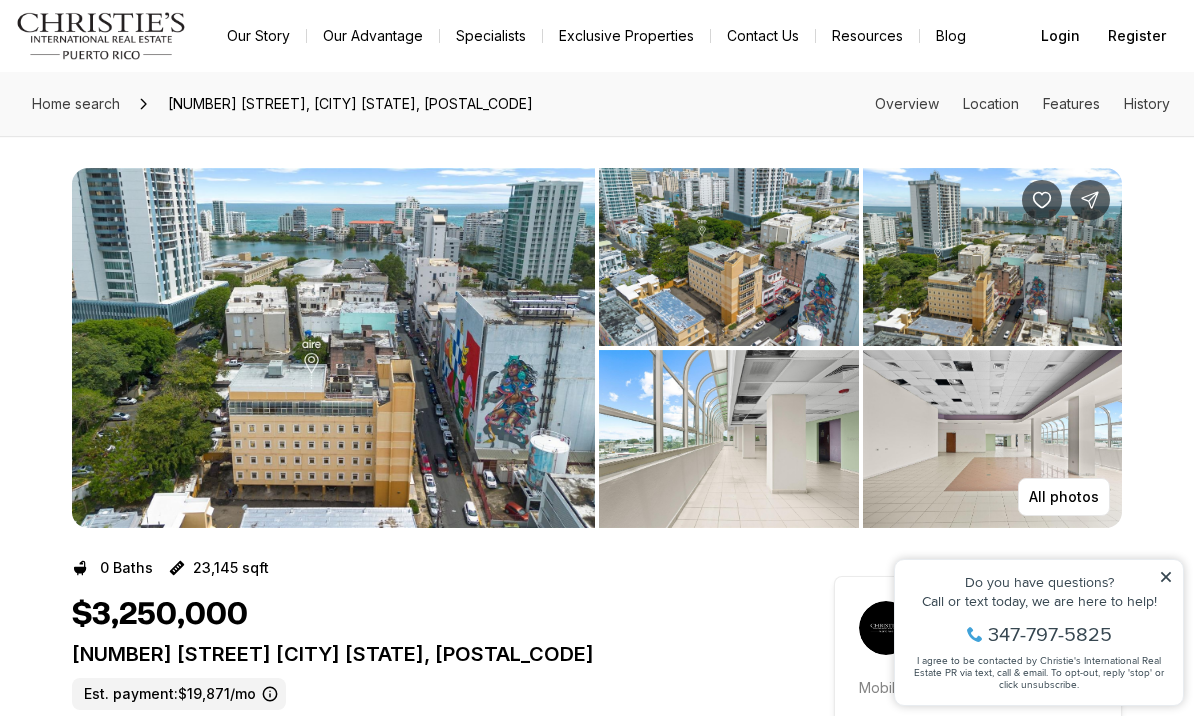 click at bounding box center (333, 348) 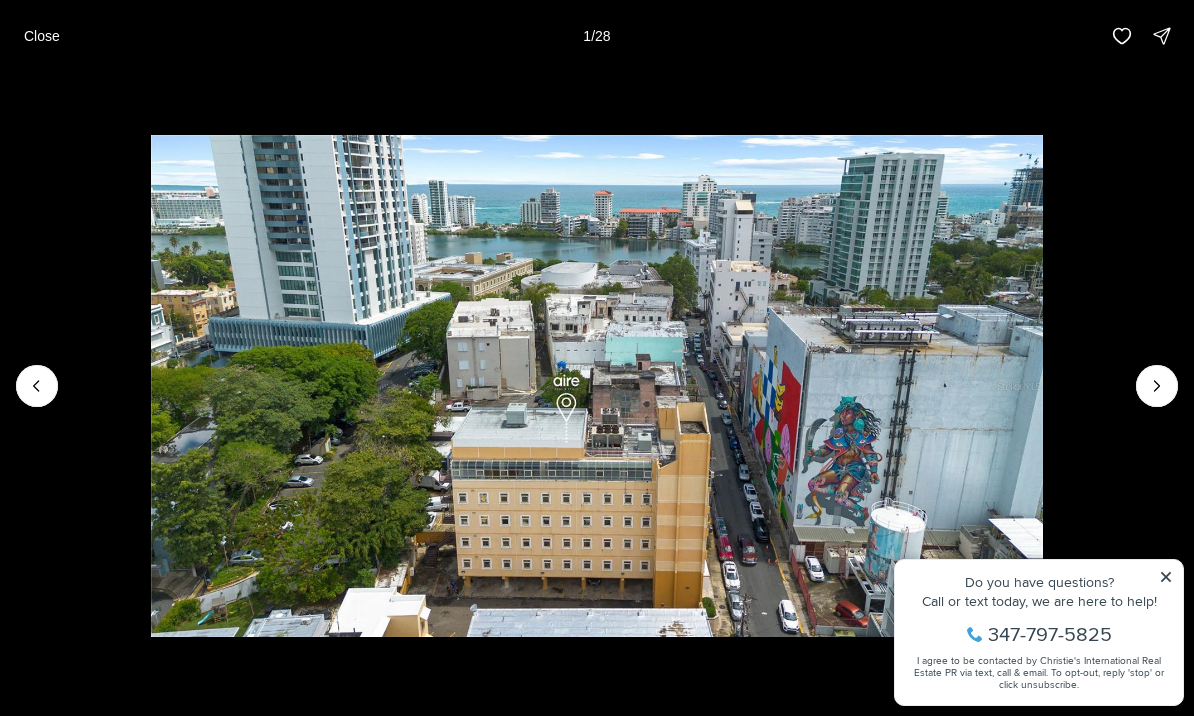 click 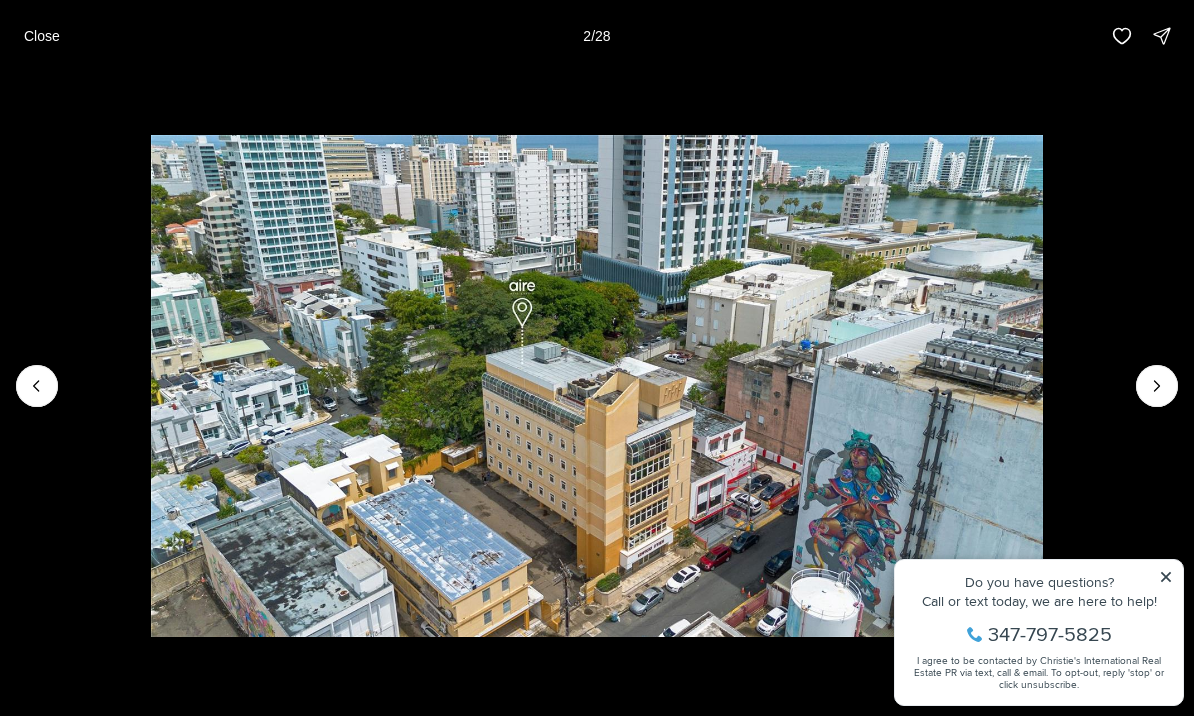 click 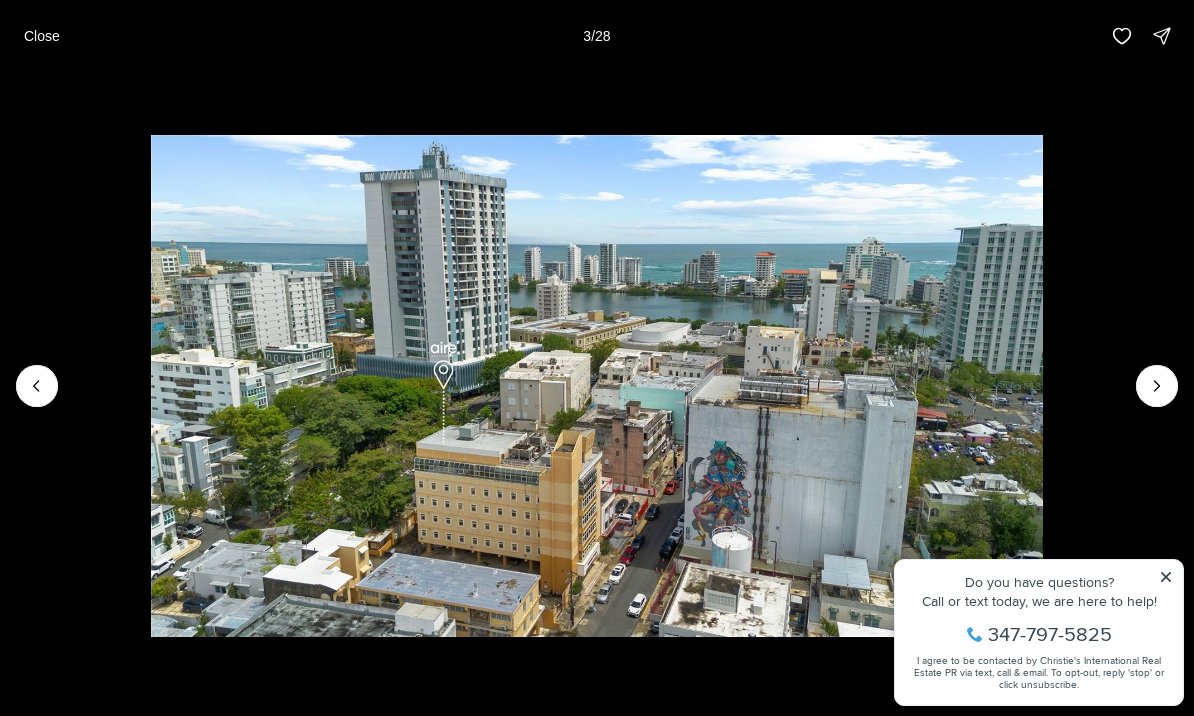 click at bounding box center [1157, 386] 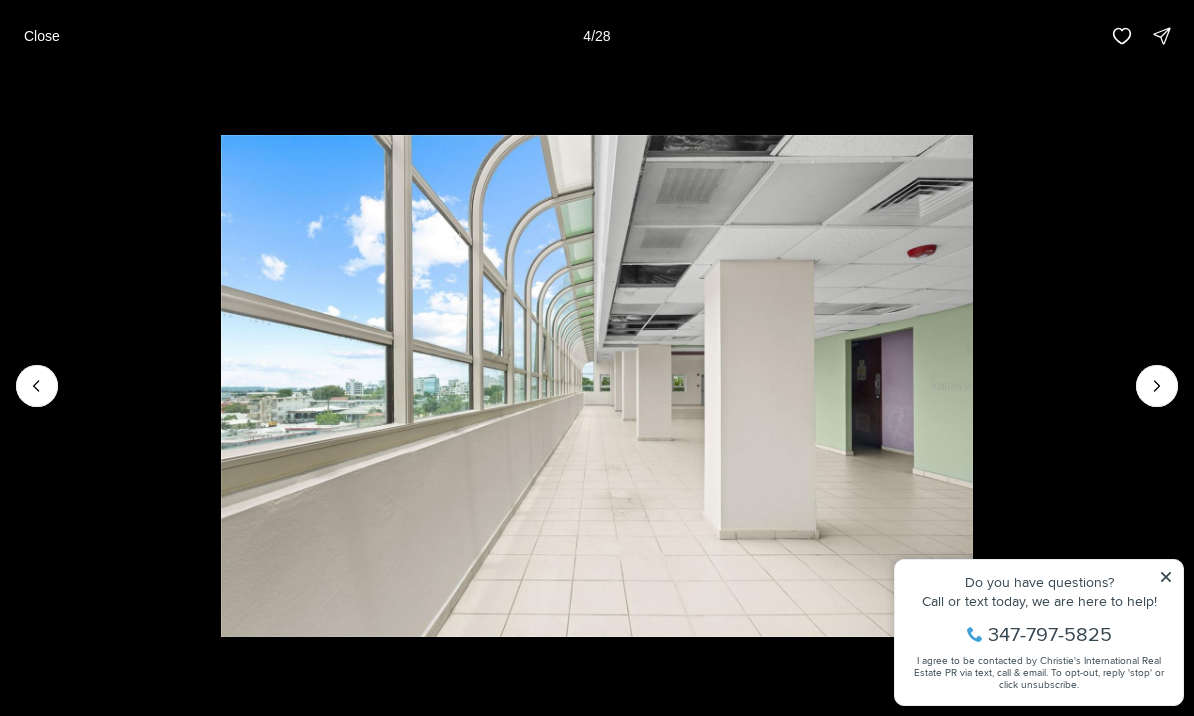 click 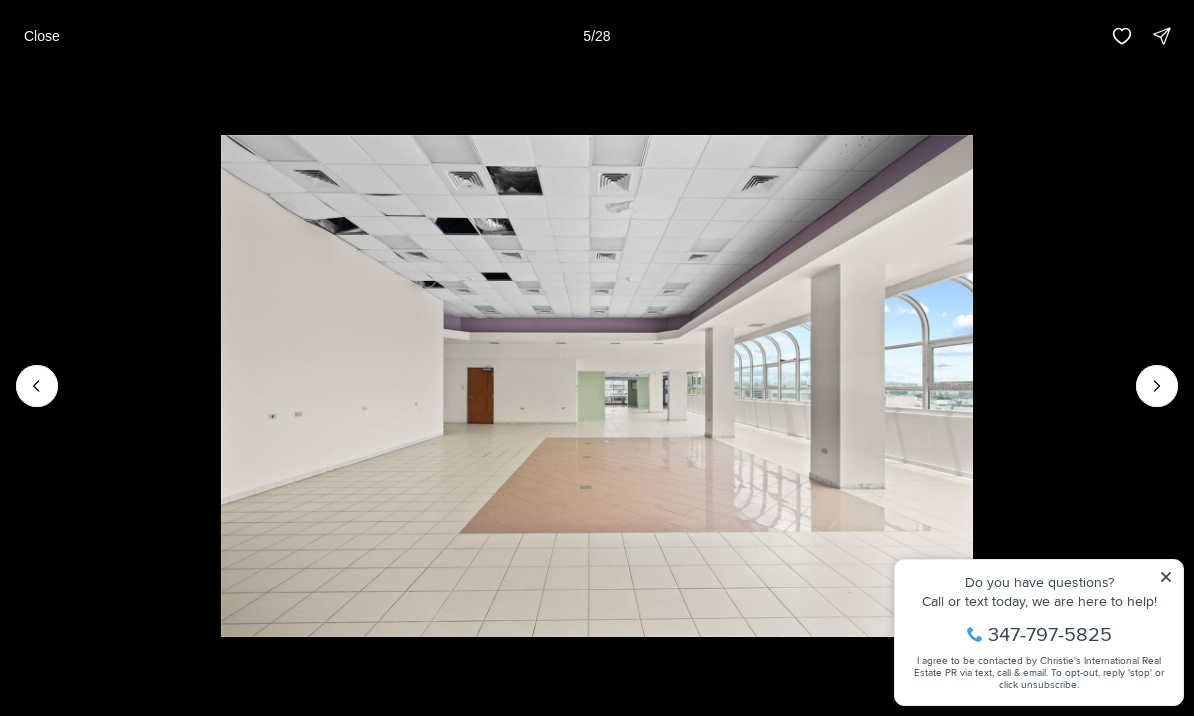 click 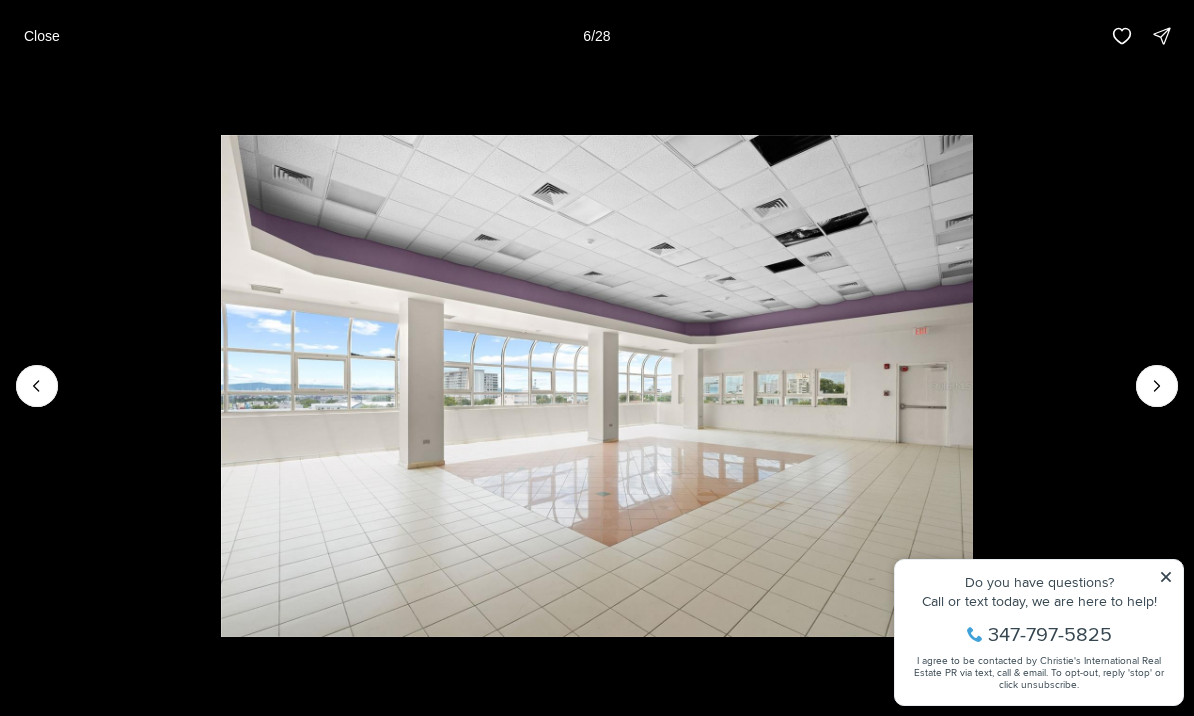 click 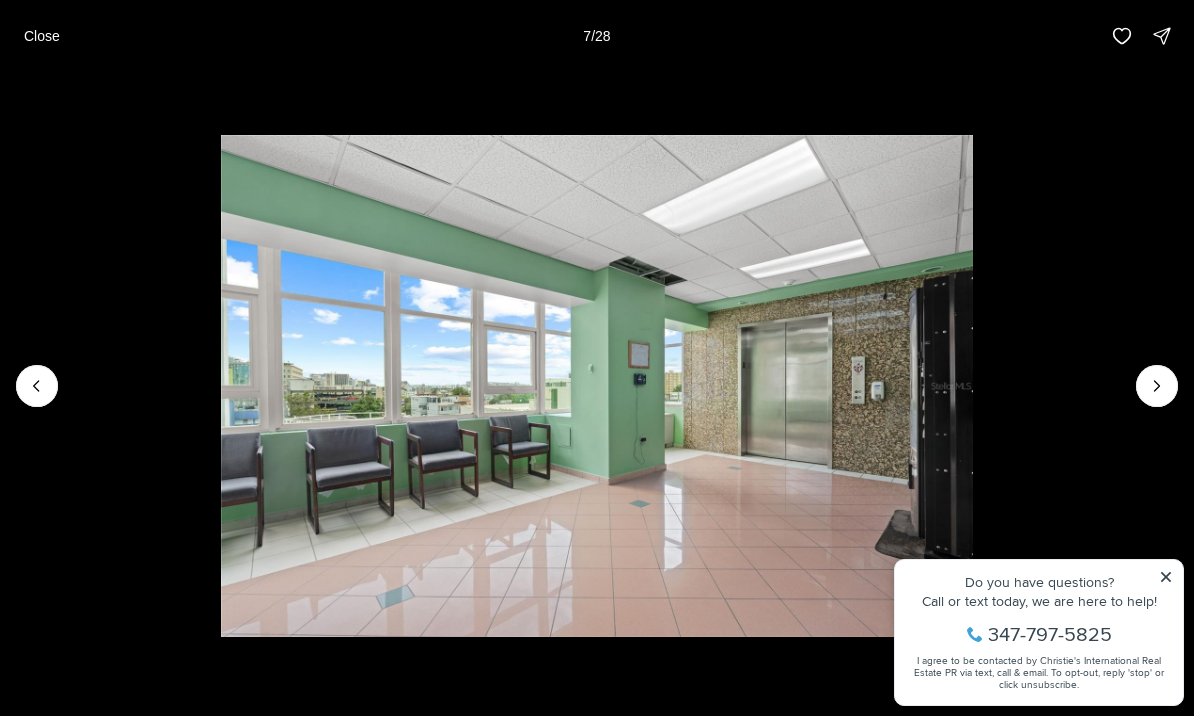 click 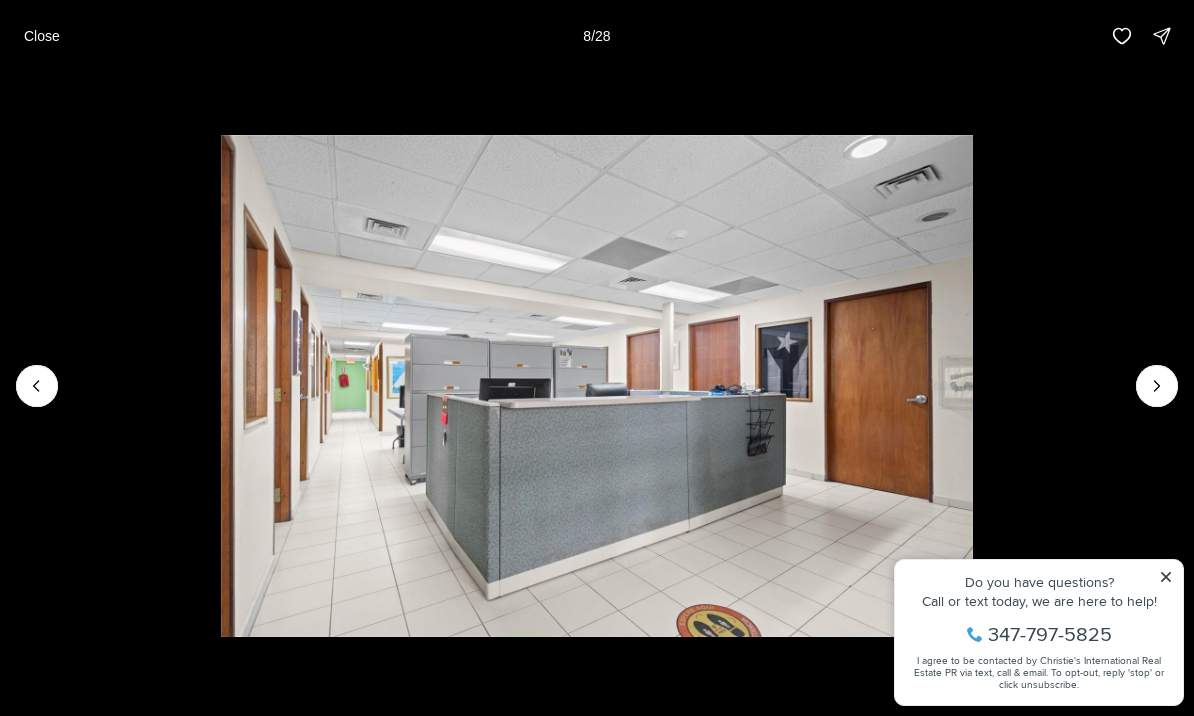 click at bounding box center (1157, 386) 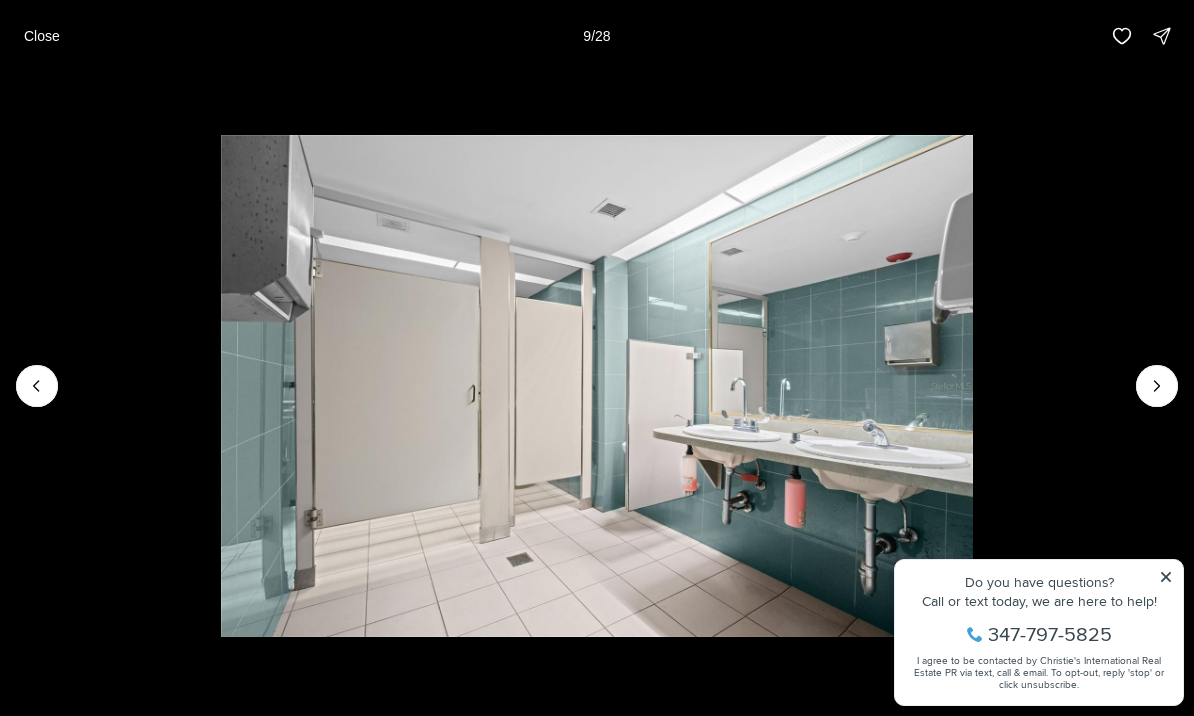 click 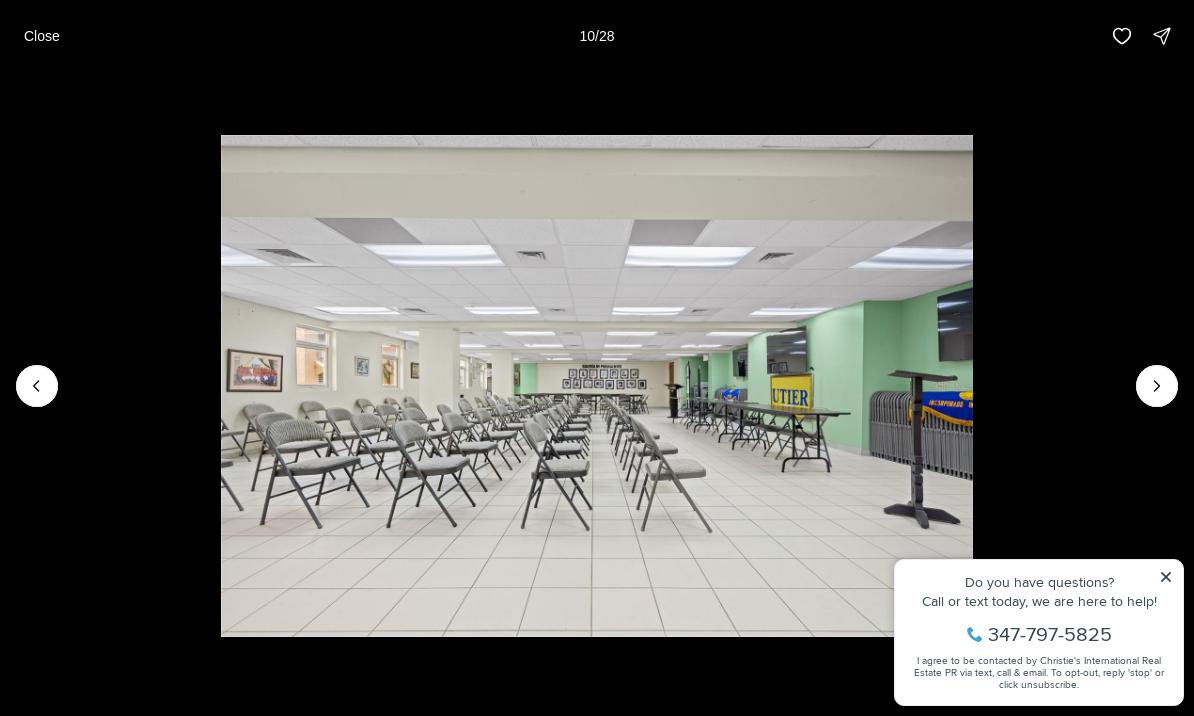 click 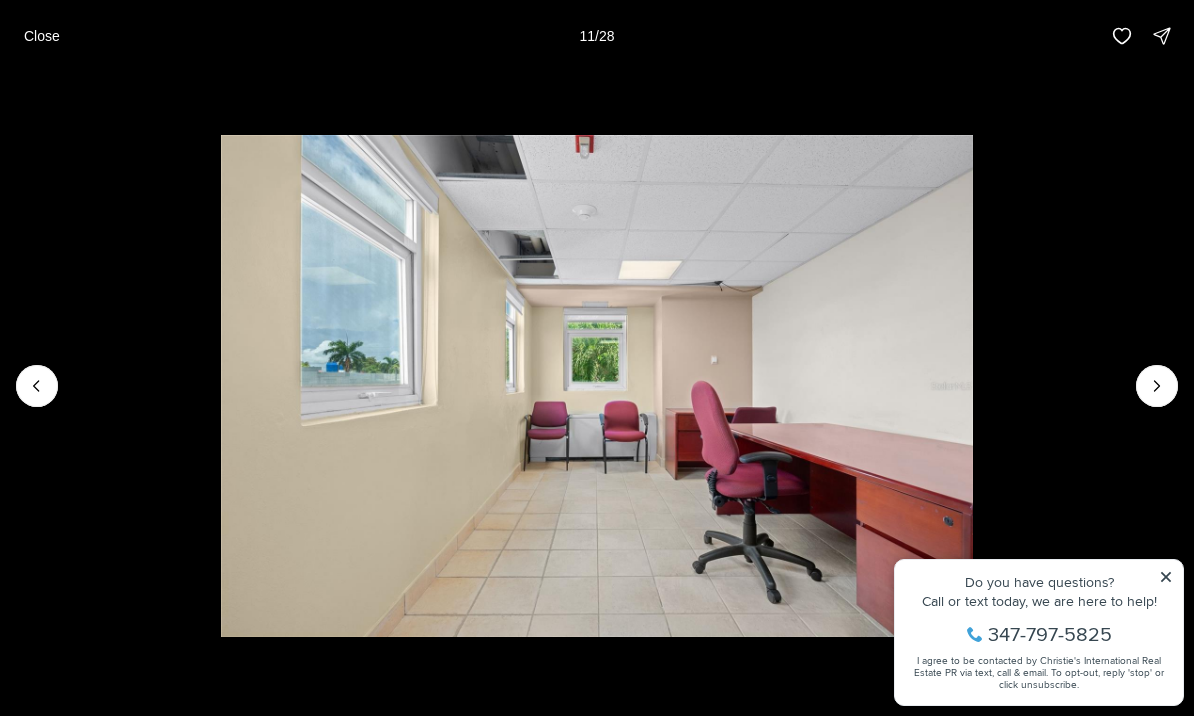 click 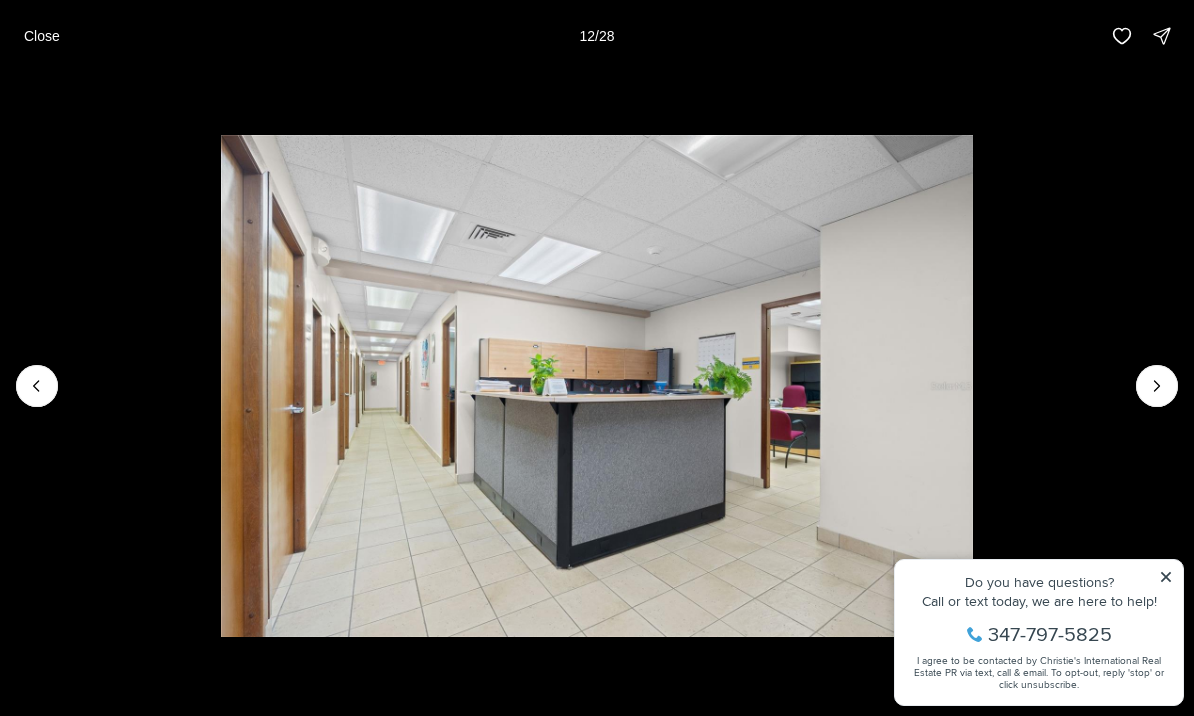 click 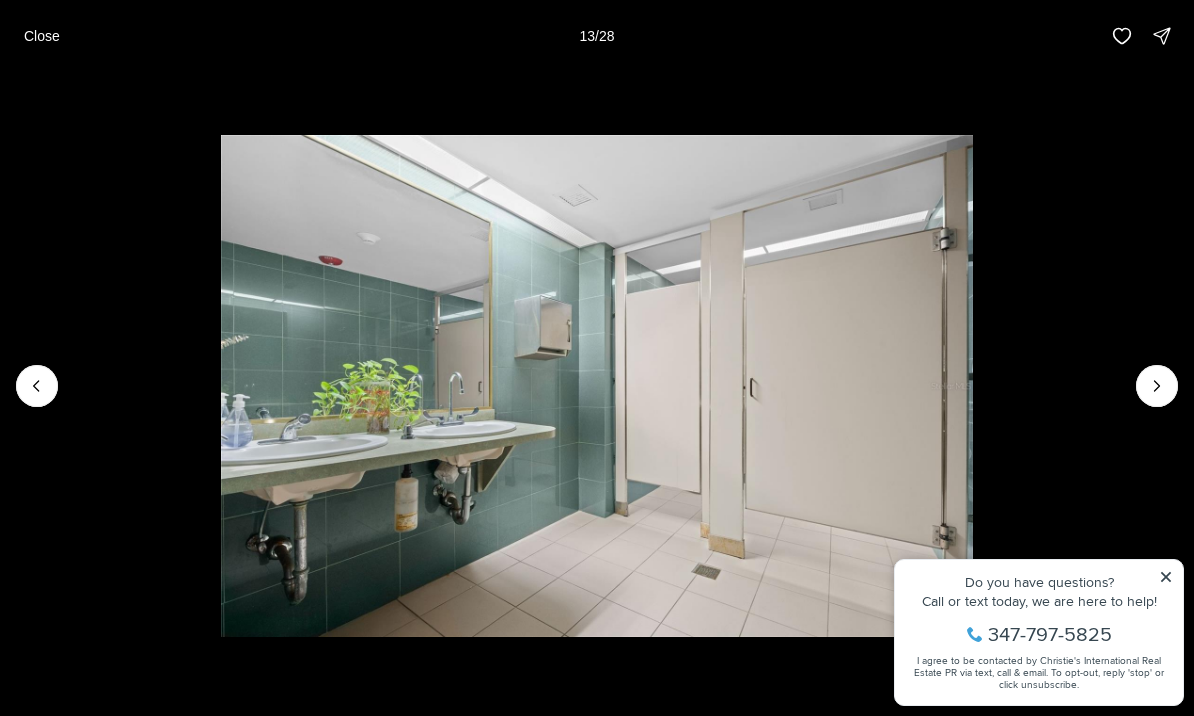 click 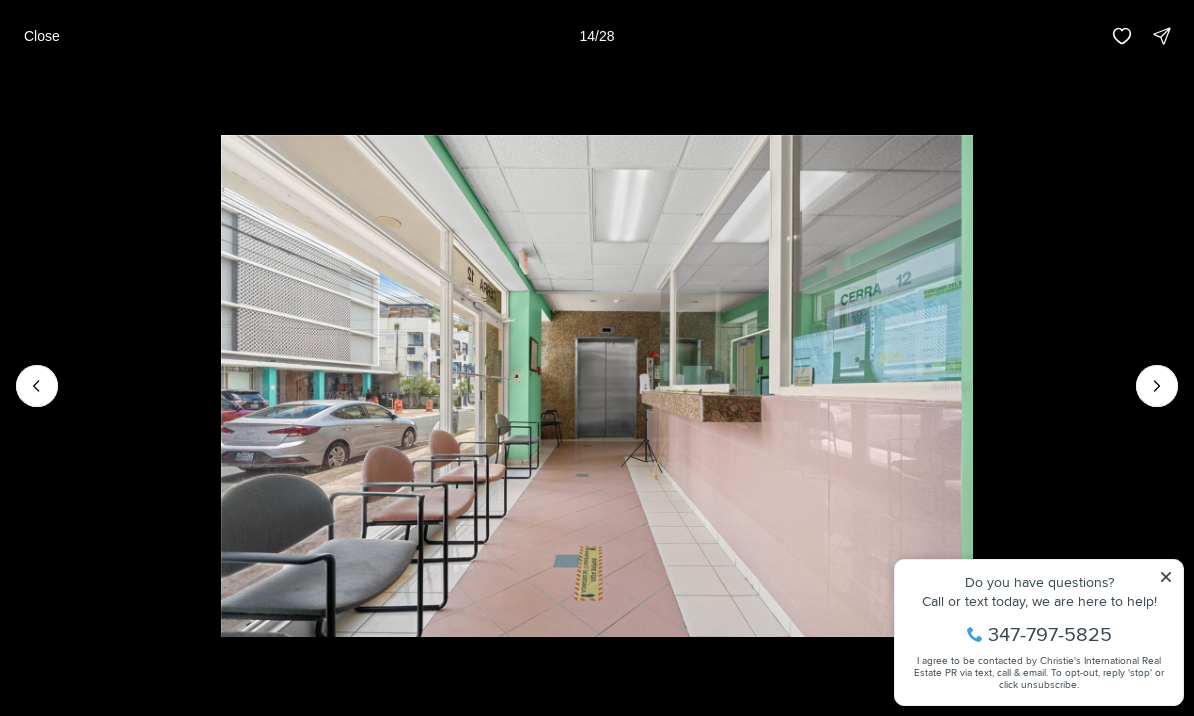 click 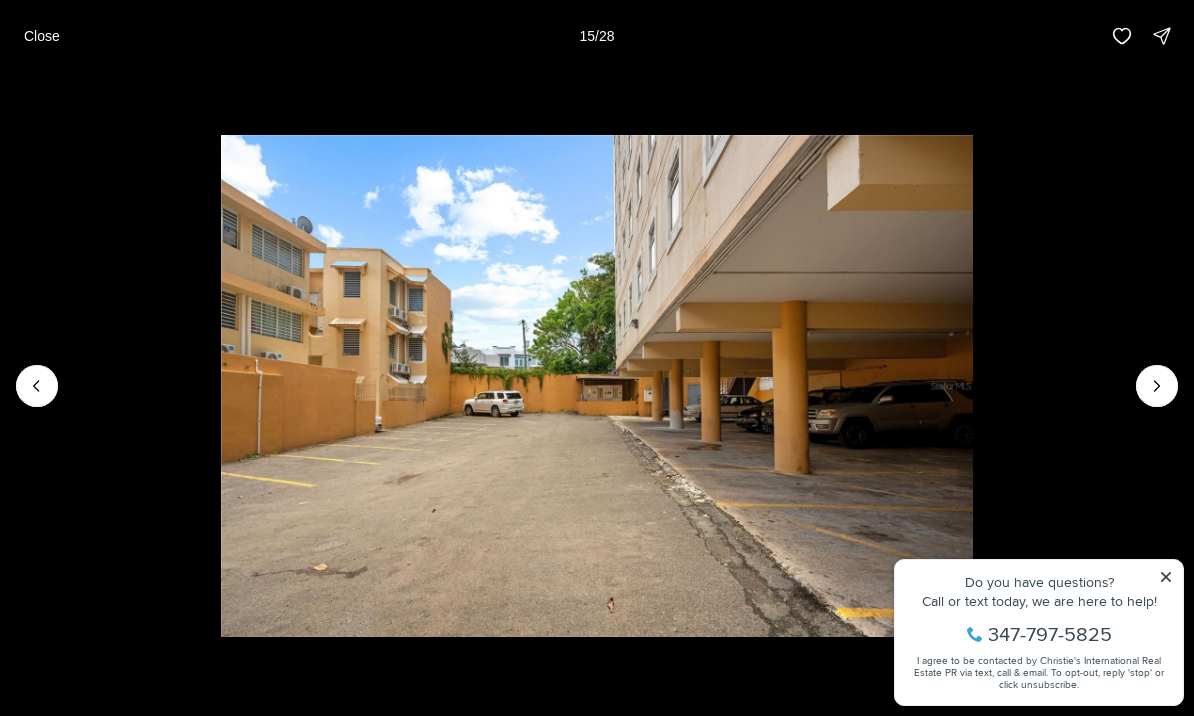 click 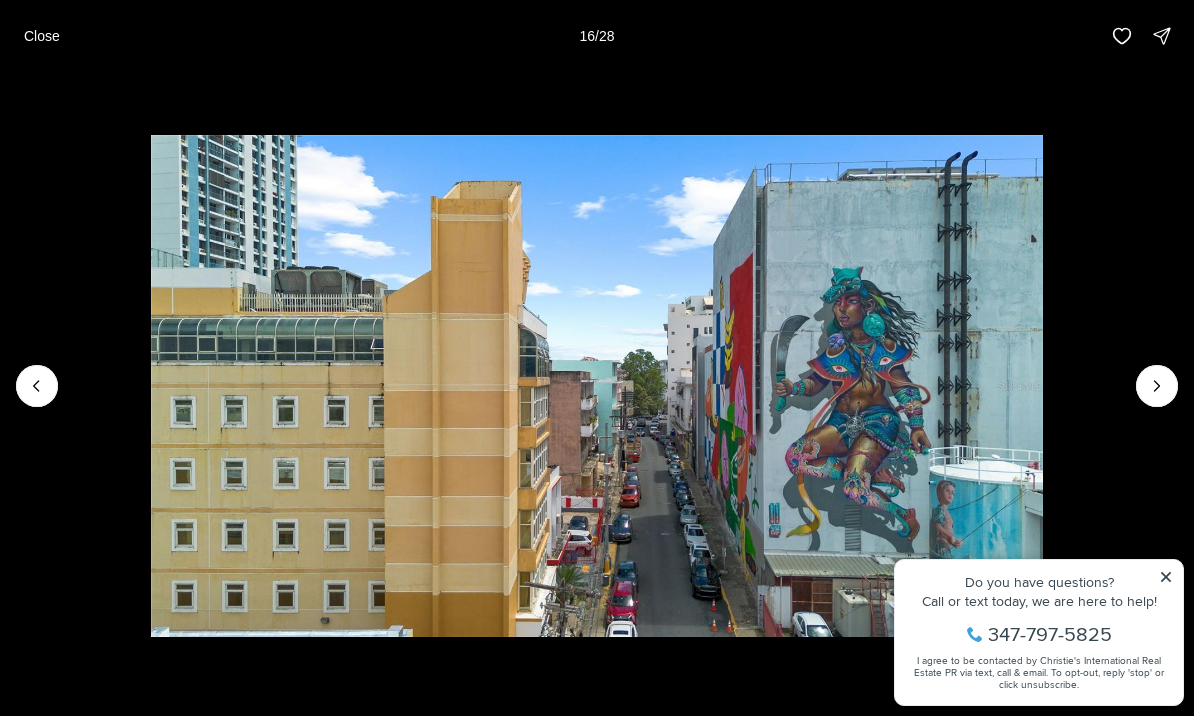 click 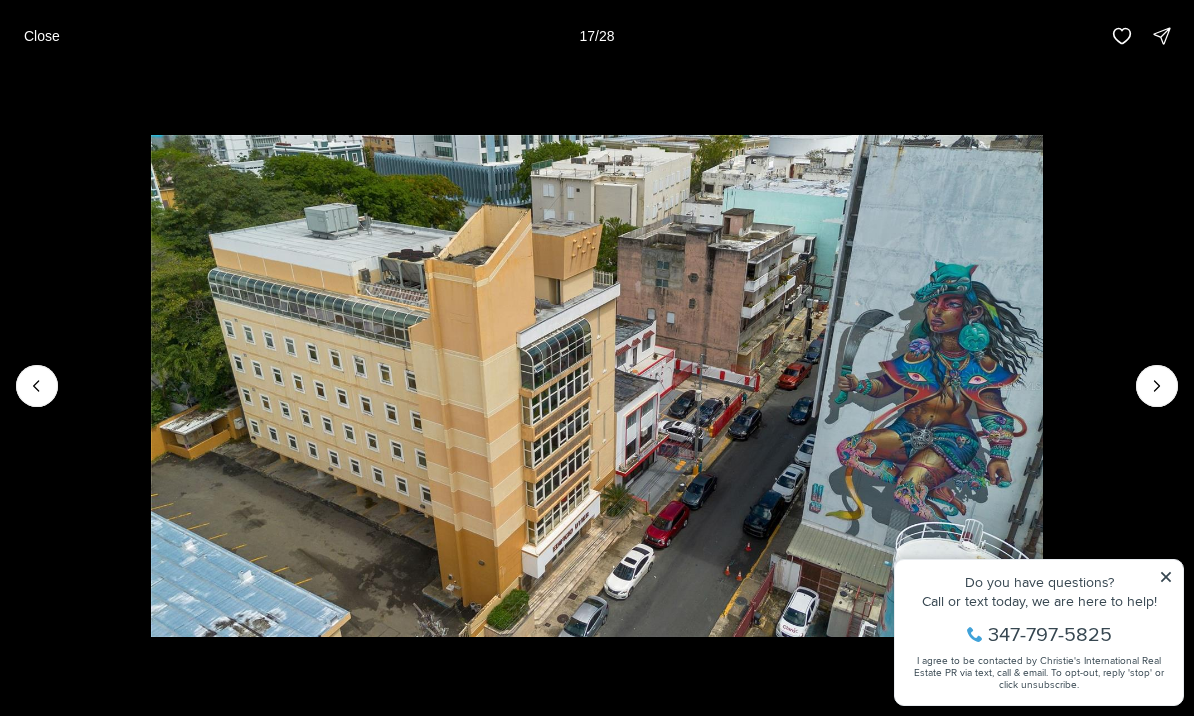 click at bounding box center (1157, 386) 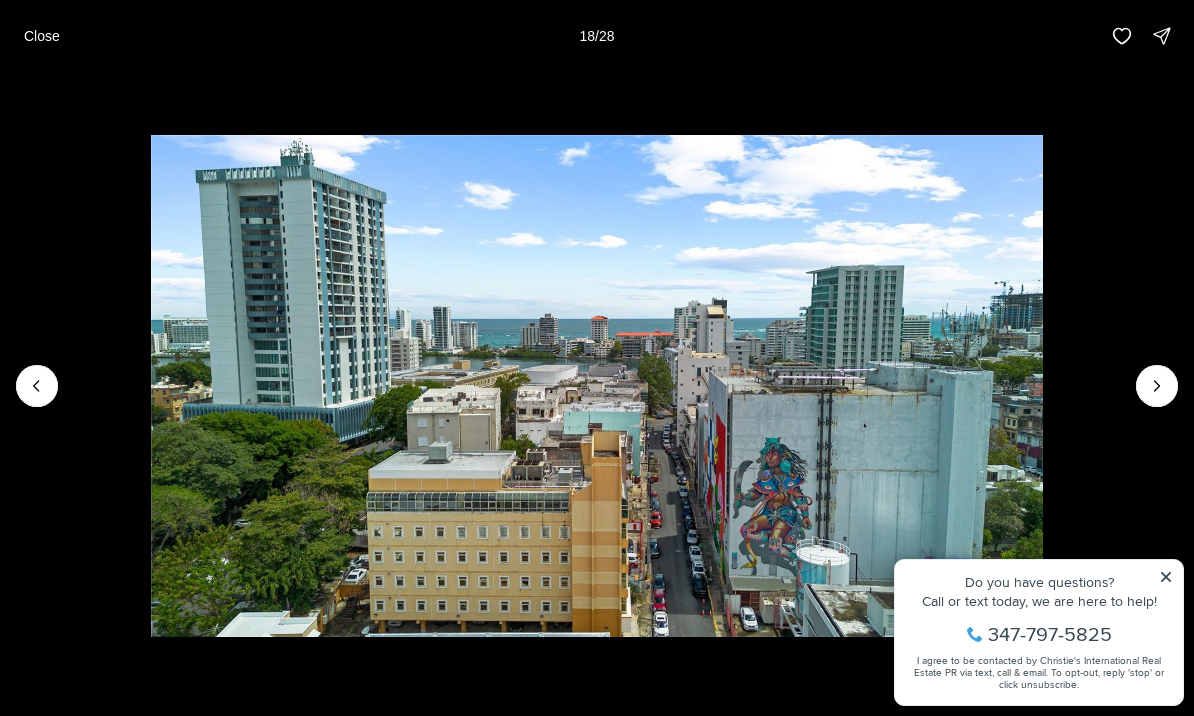 click on "Close" at bounding box center [42, 36] 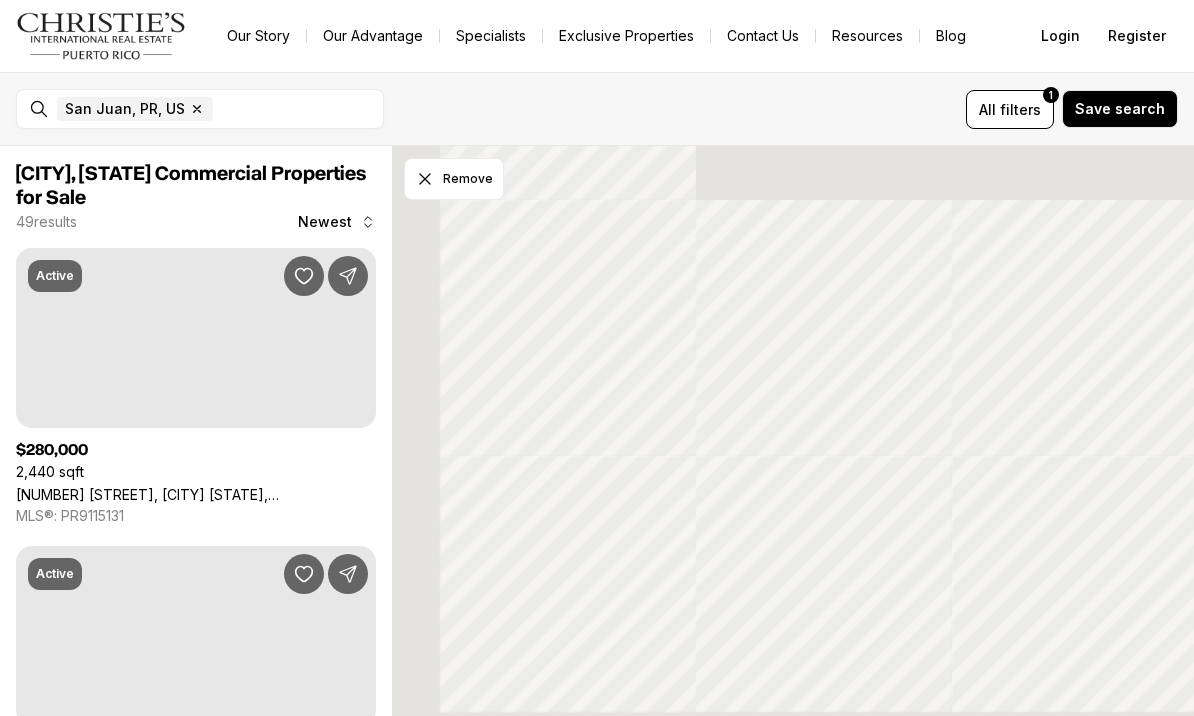 scroll, scrollTop: 0, scrollLeft: 0, axis: both 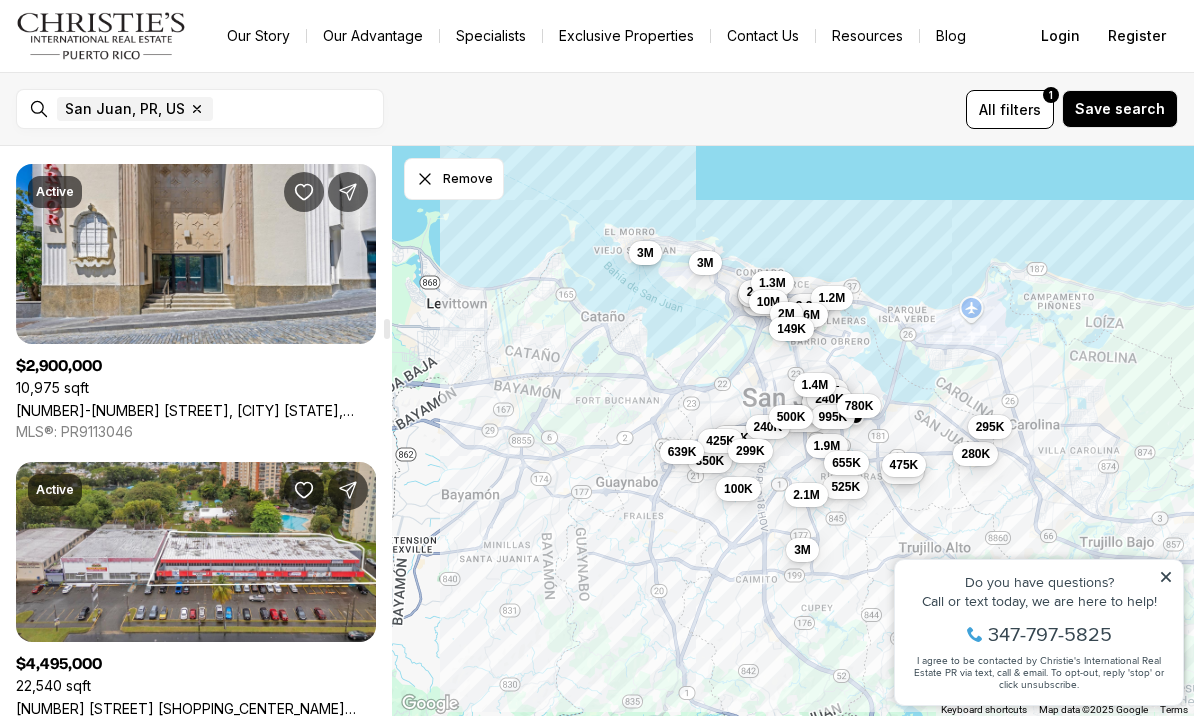 click on "[NUMBER]-[NUMBER] [STREET], [CITY] [STATE], [POSTAL_CODE]" at bounding box center [196, 410] 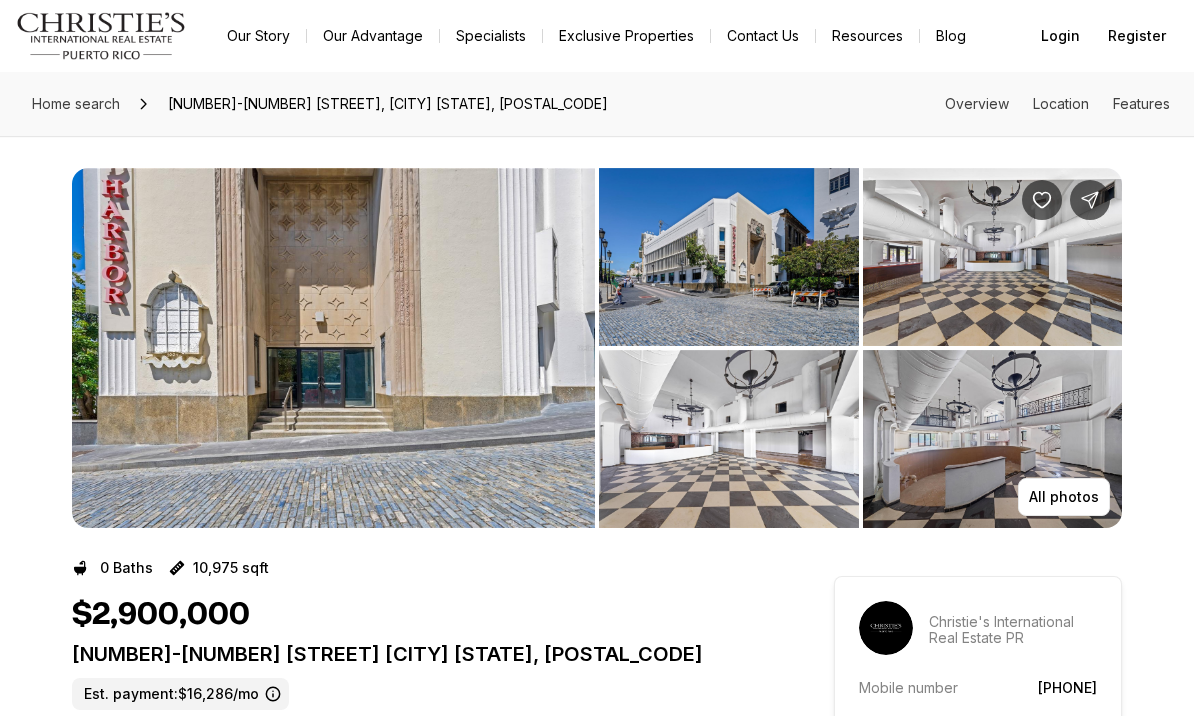 scroll, scrollTop: 0, scrollLeft: 0, axis: both 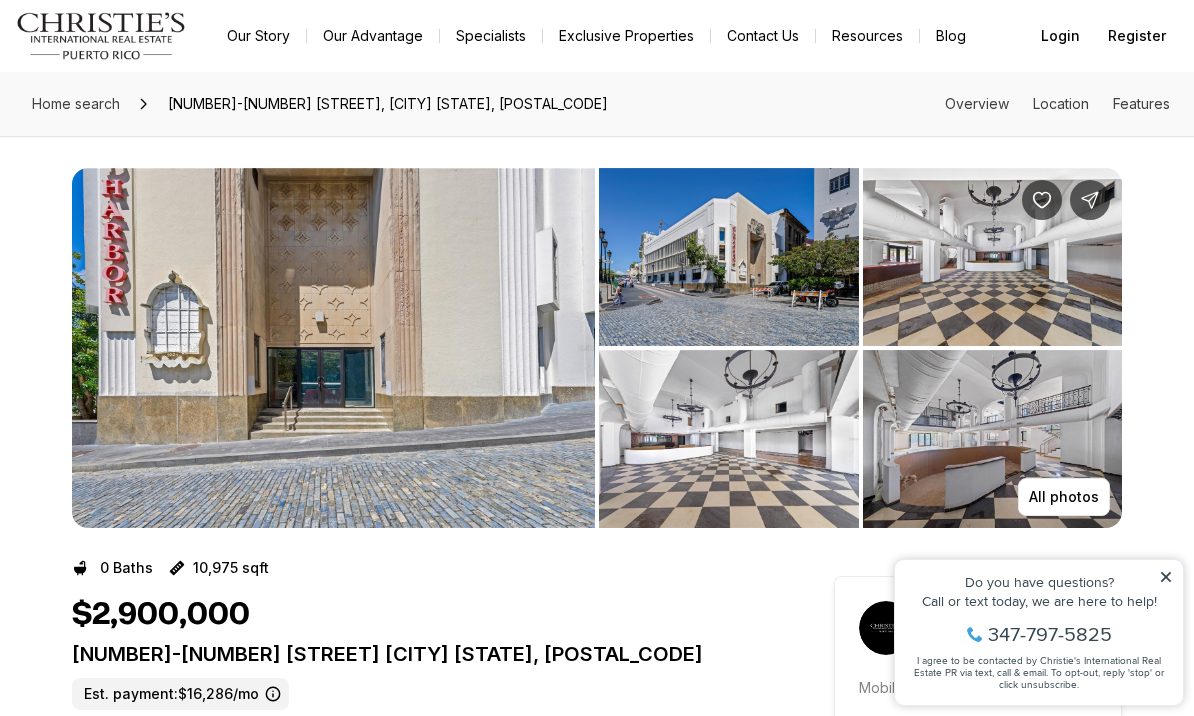 click at bounding box center [333, 348] 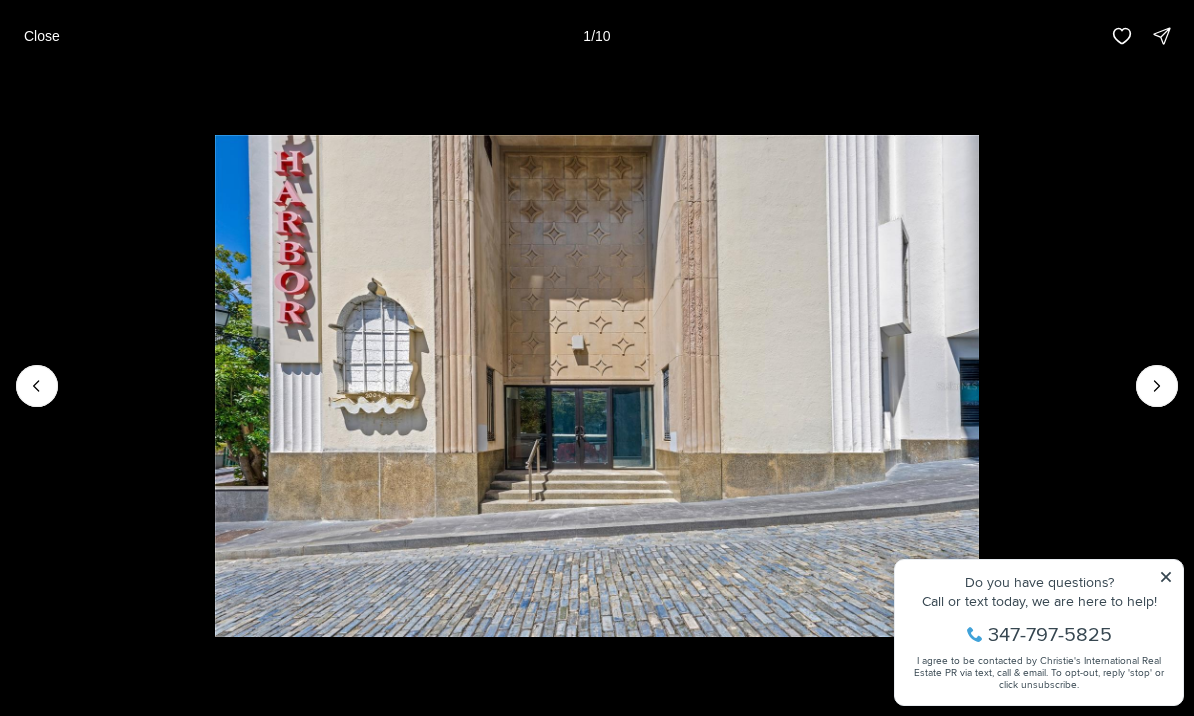 click 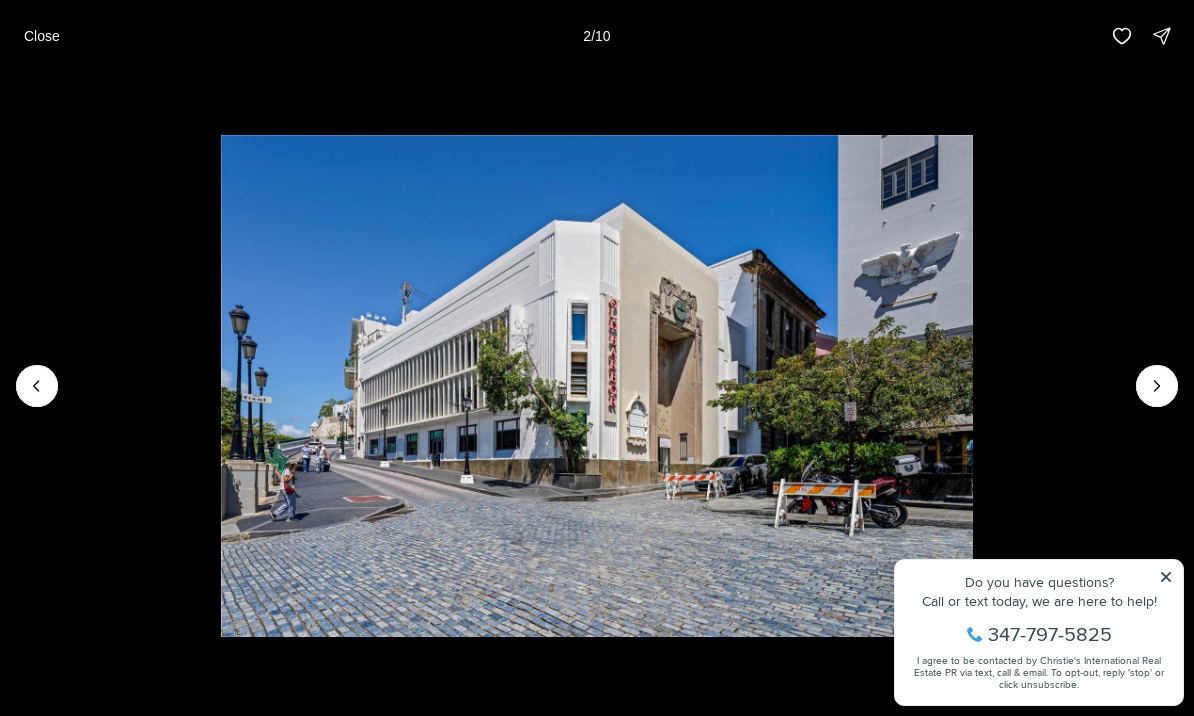 click 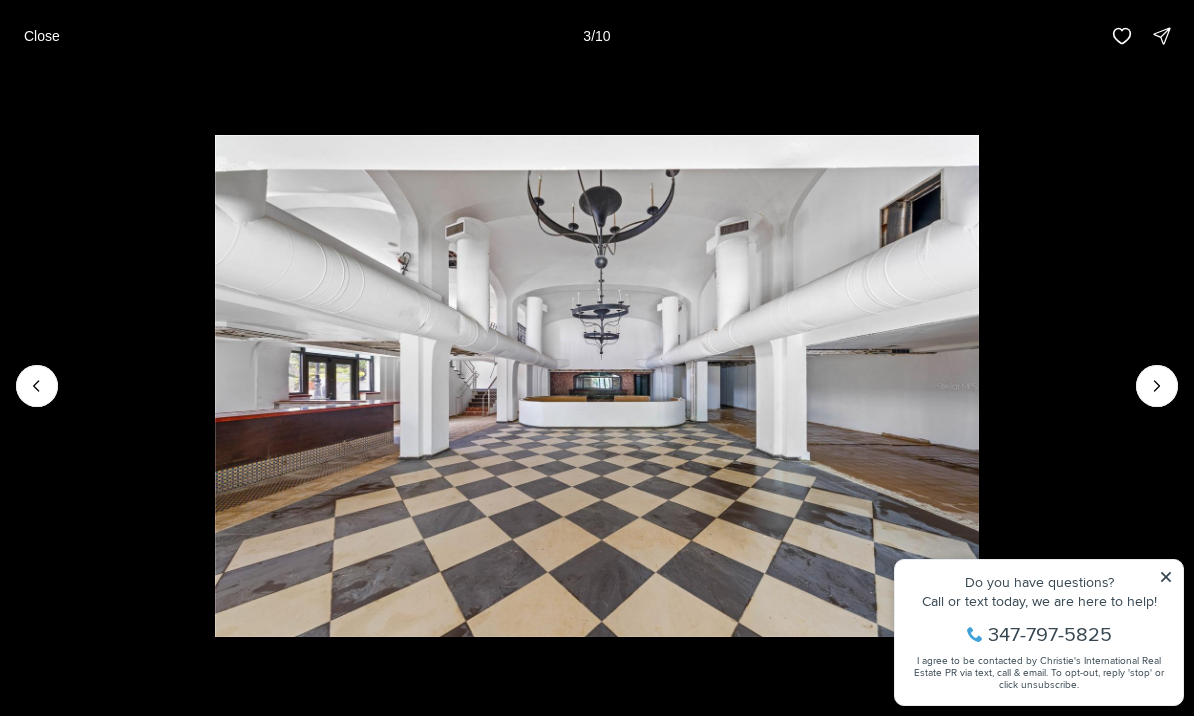 click 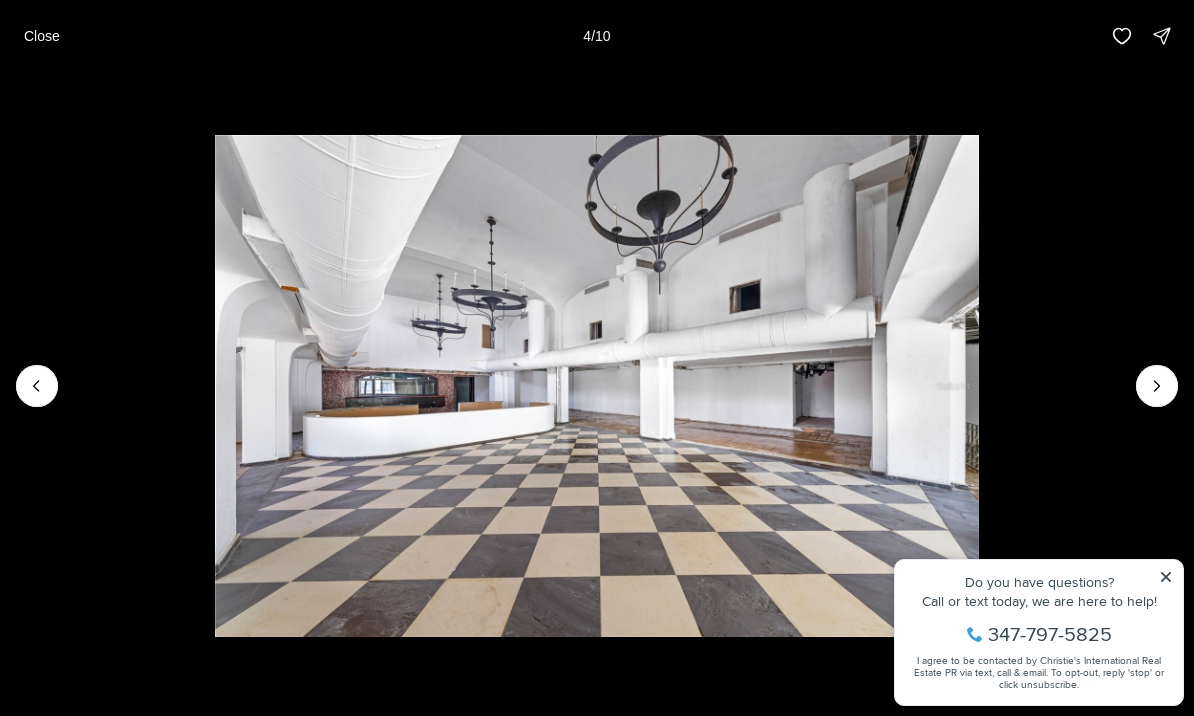 click 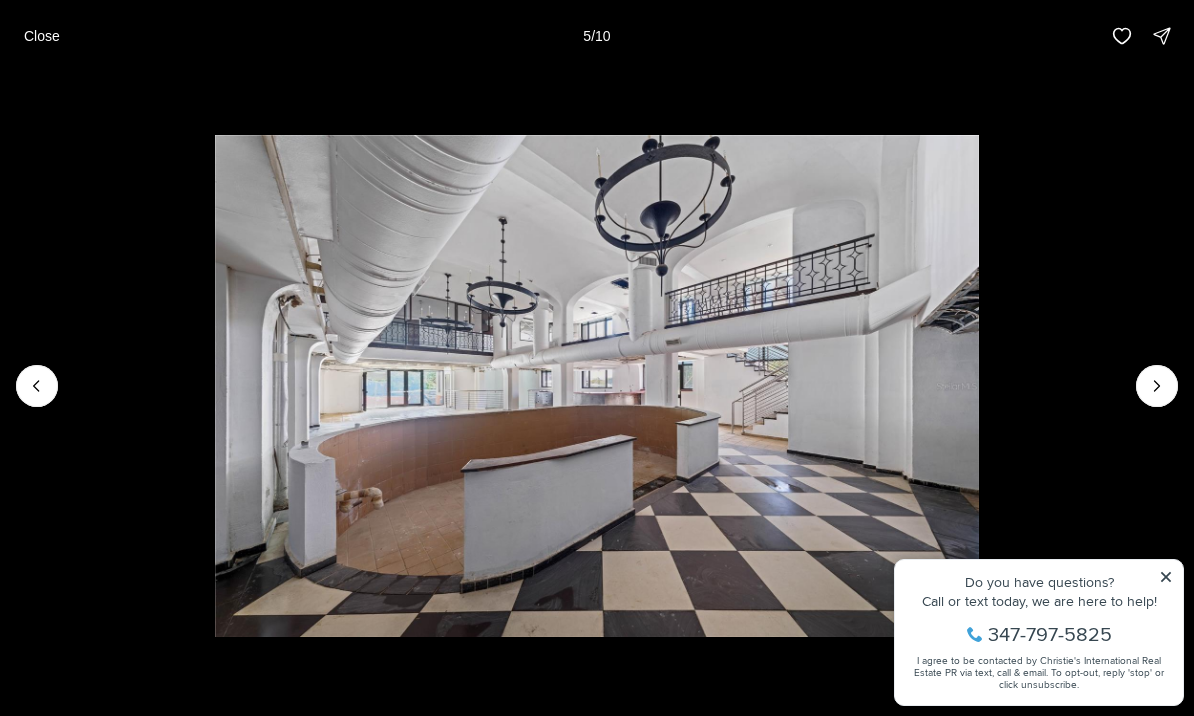 click 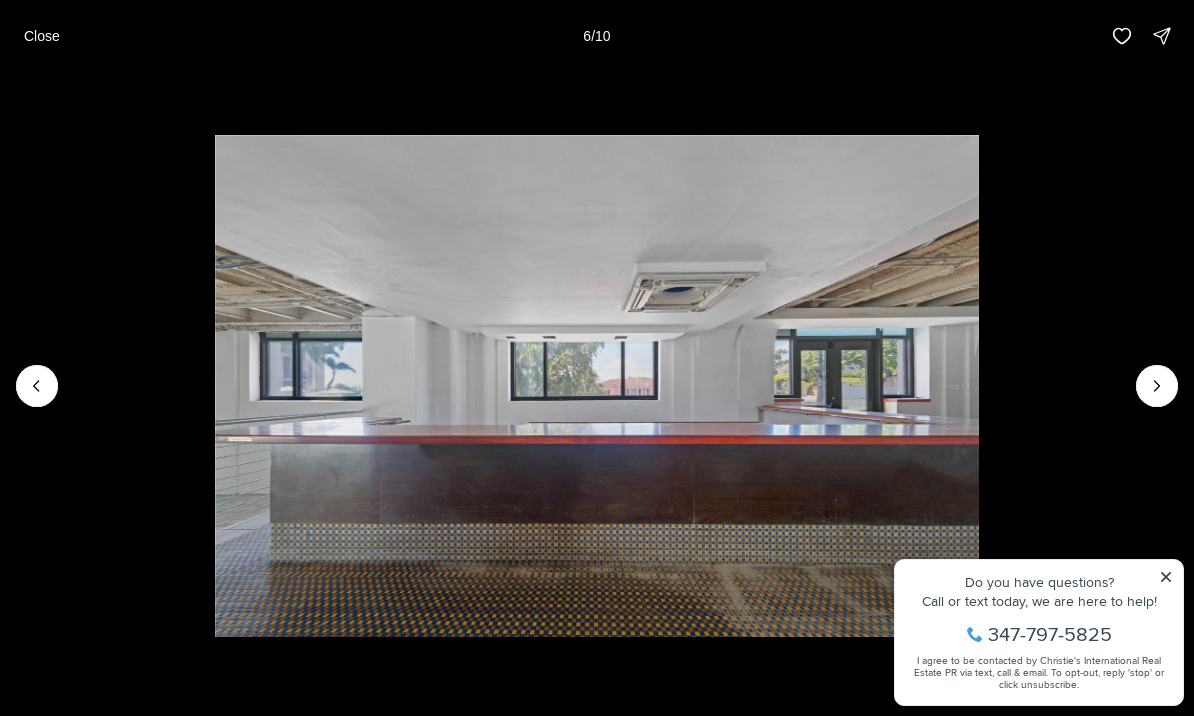 click 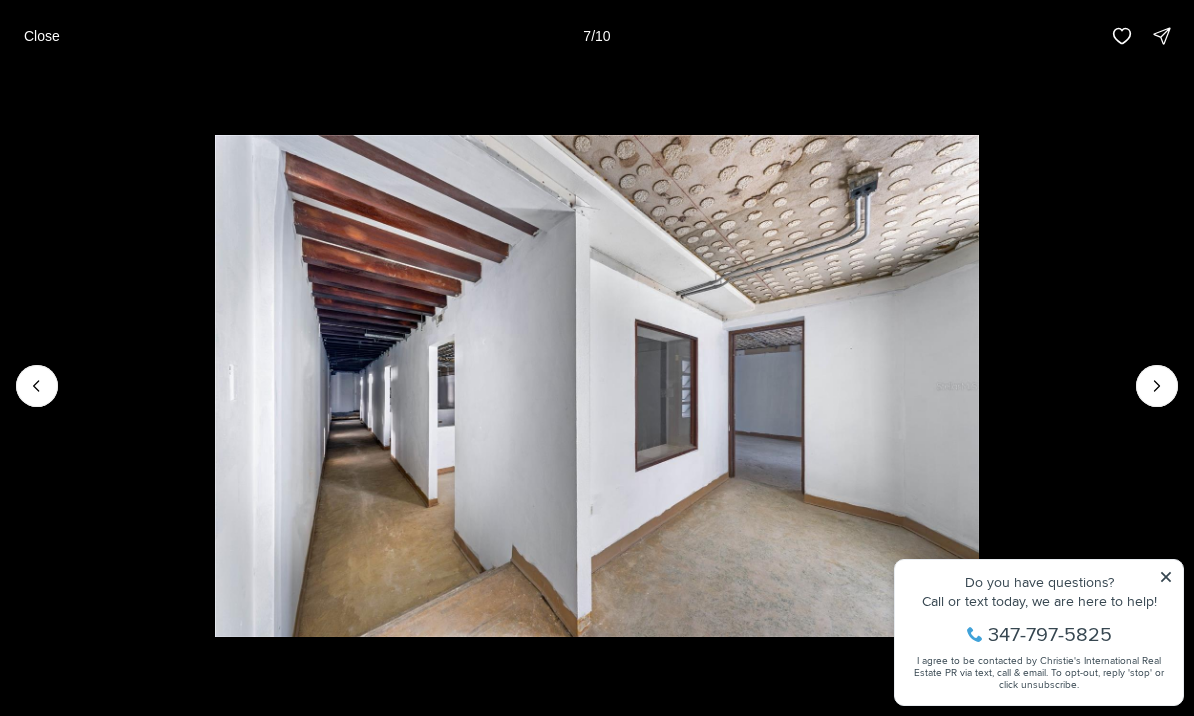 click 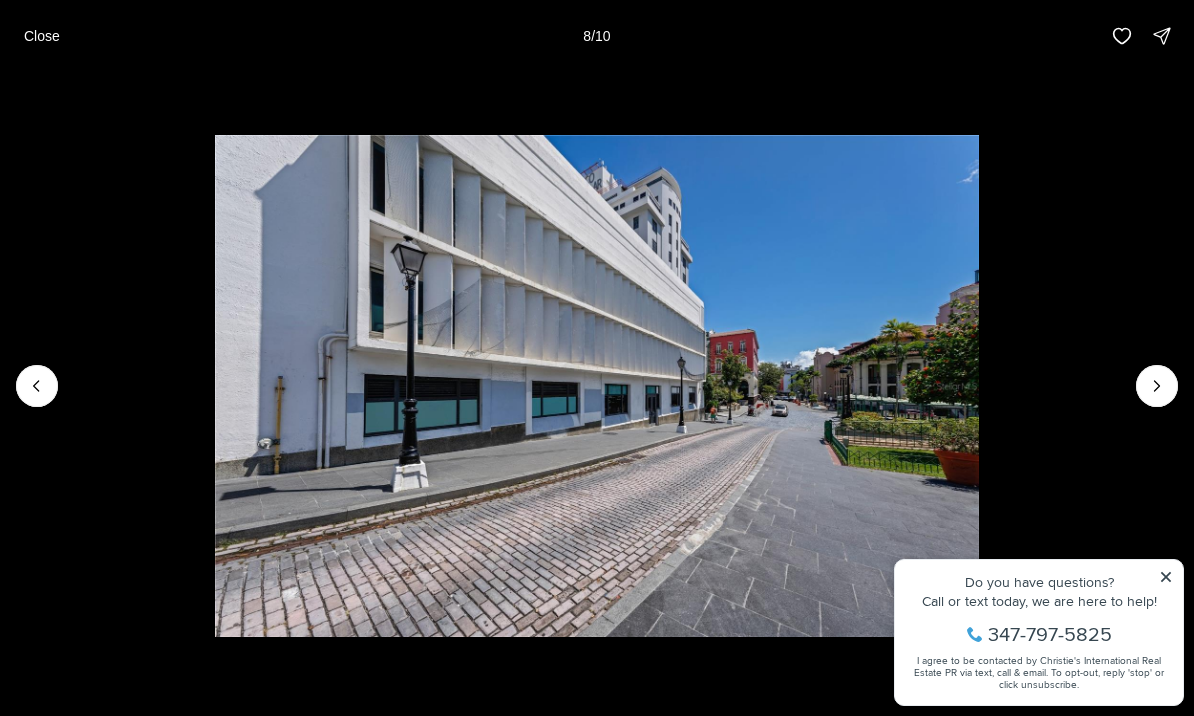 click at bounding box center [597, 385] 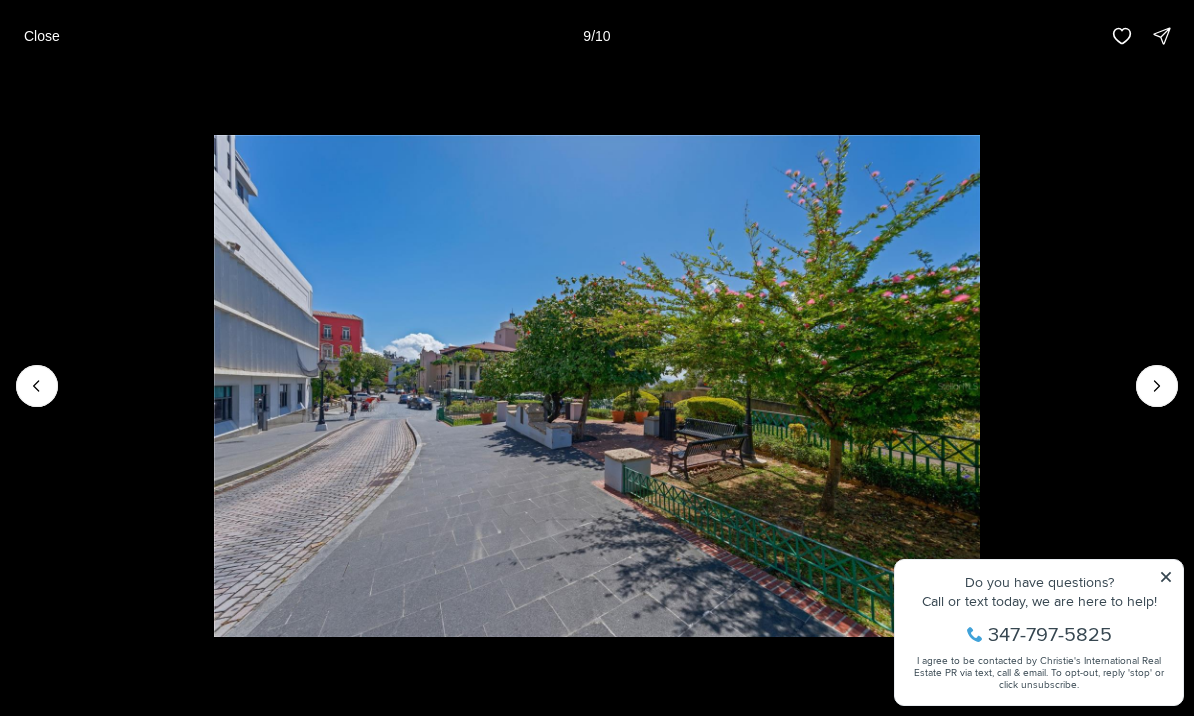 click 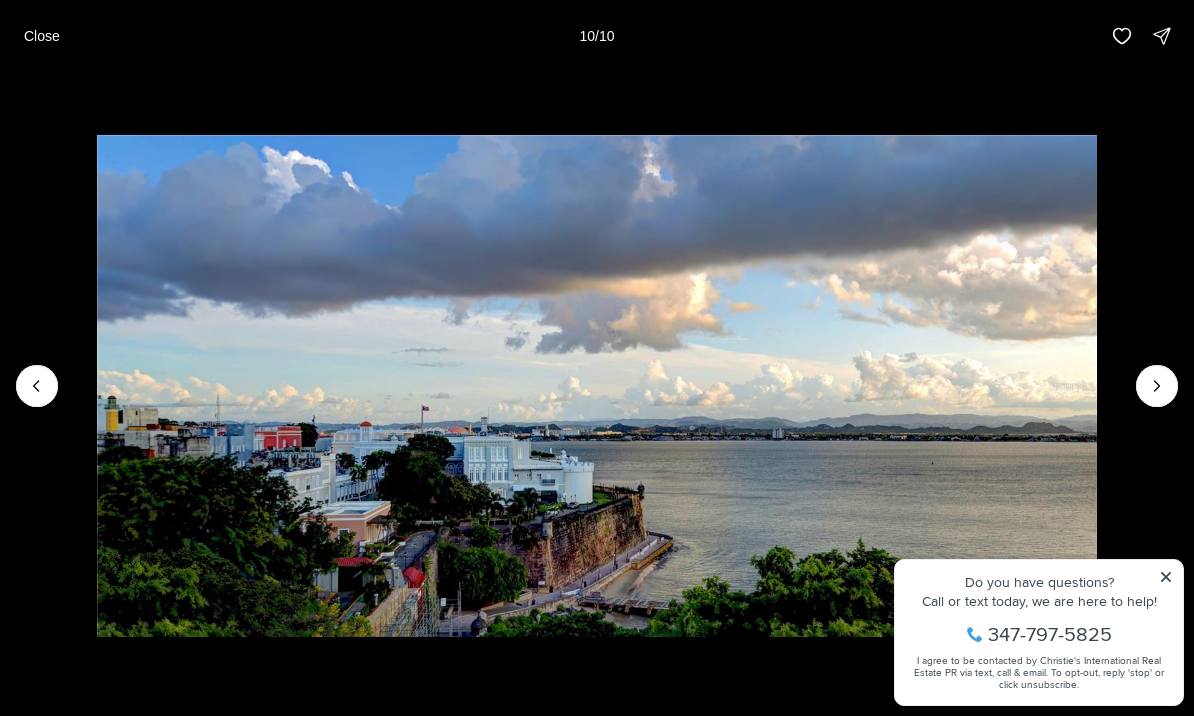 click at bounding box center (1157, 386) 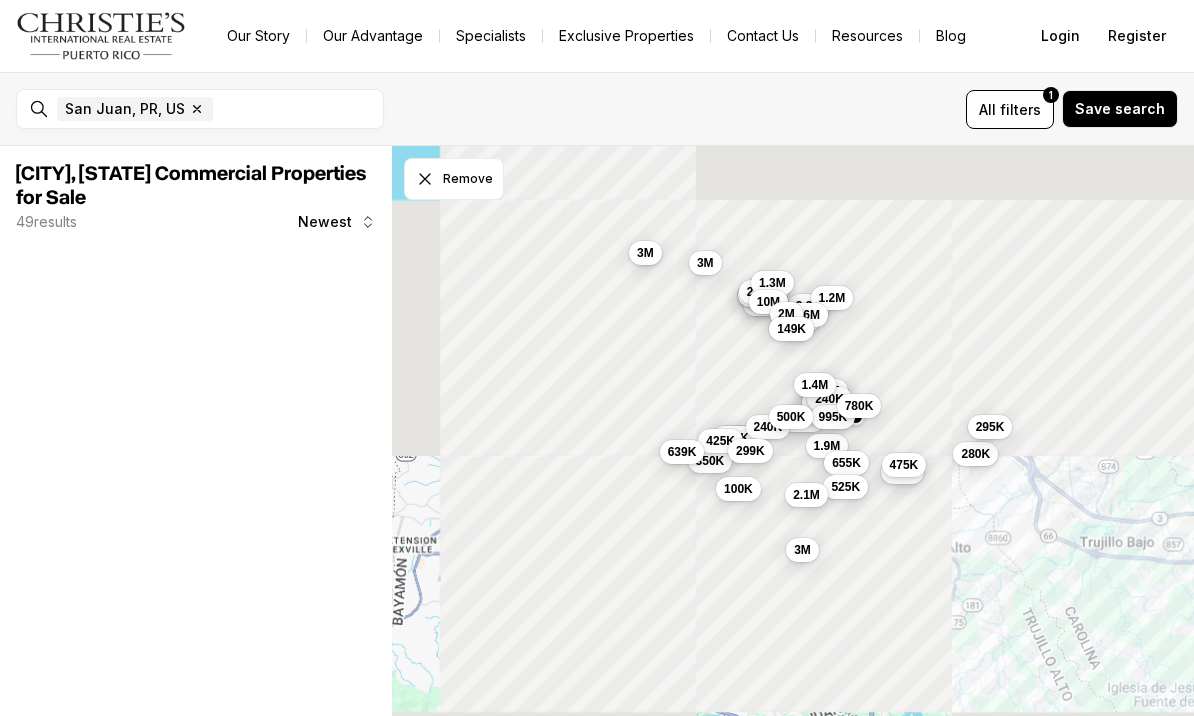 scroll, scrollTop: 0, scrollLeft: 0, axis: both 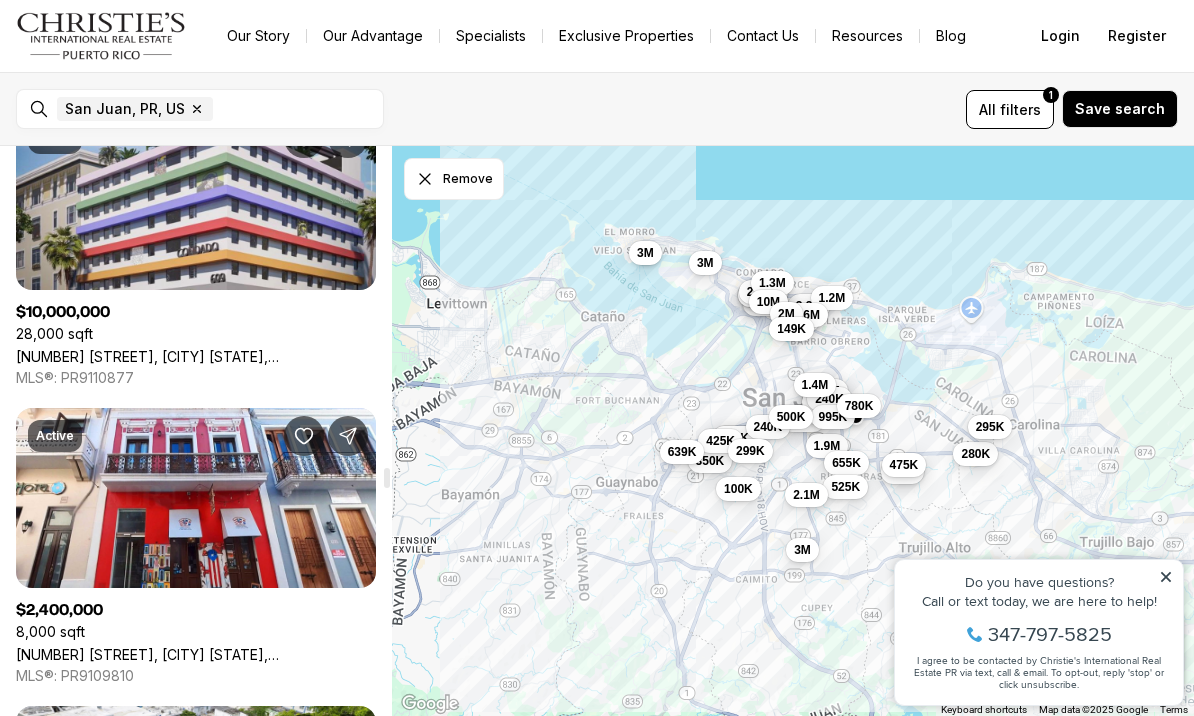 click on "[NUMBER] [STREET], [CITY] [STATE], [POSTAL_CODE]" at bounding box center [196, 356] 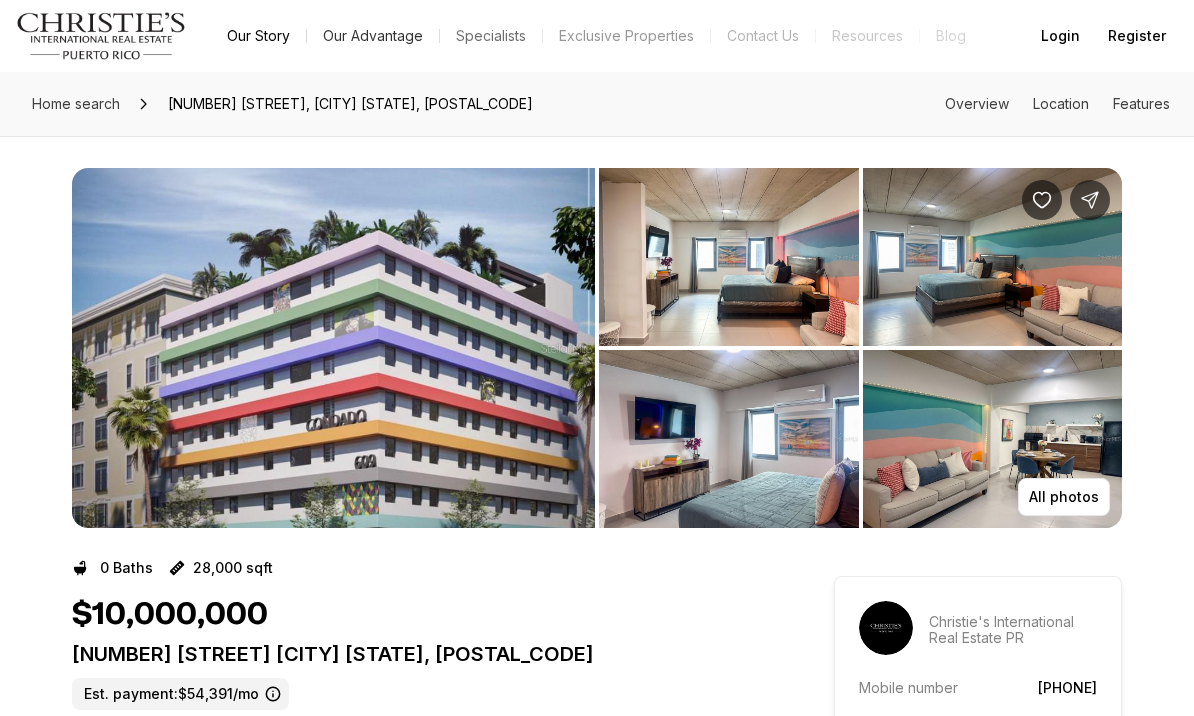 scroll, scrollTop: 0, scrollLeft: 0, axis: both 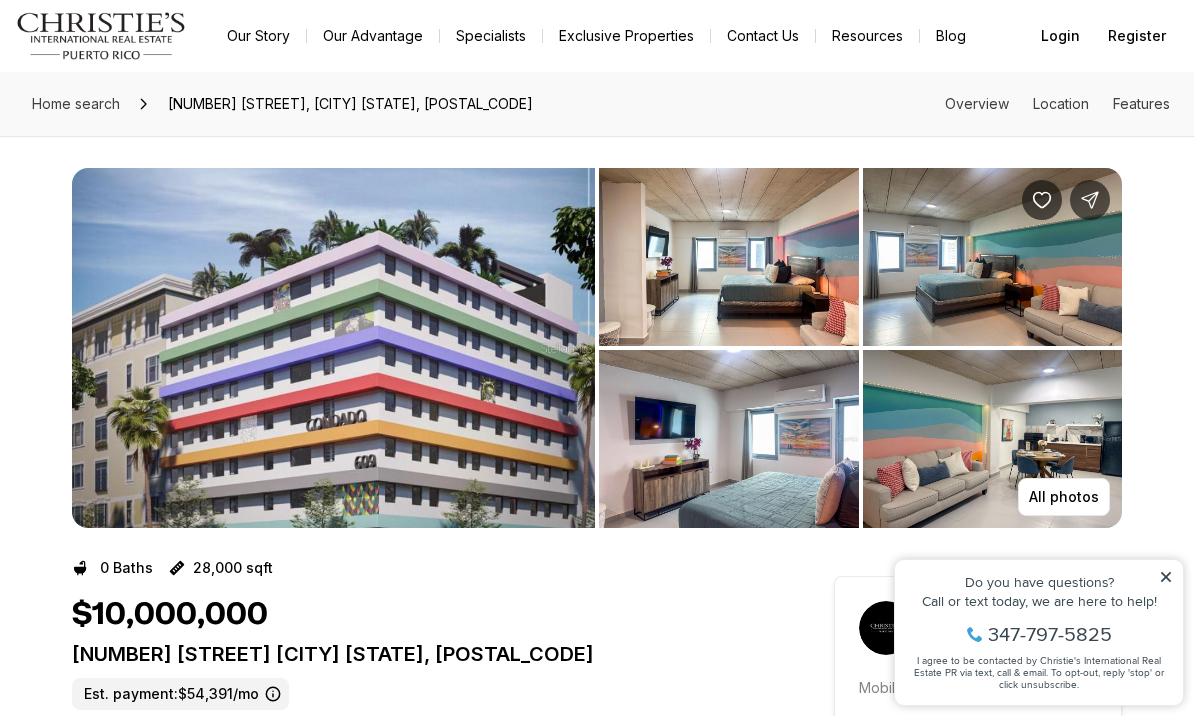 click at bounding box center (333, 348) 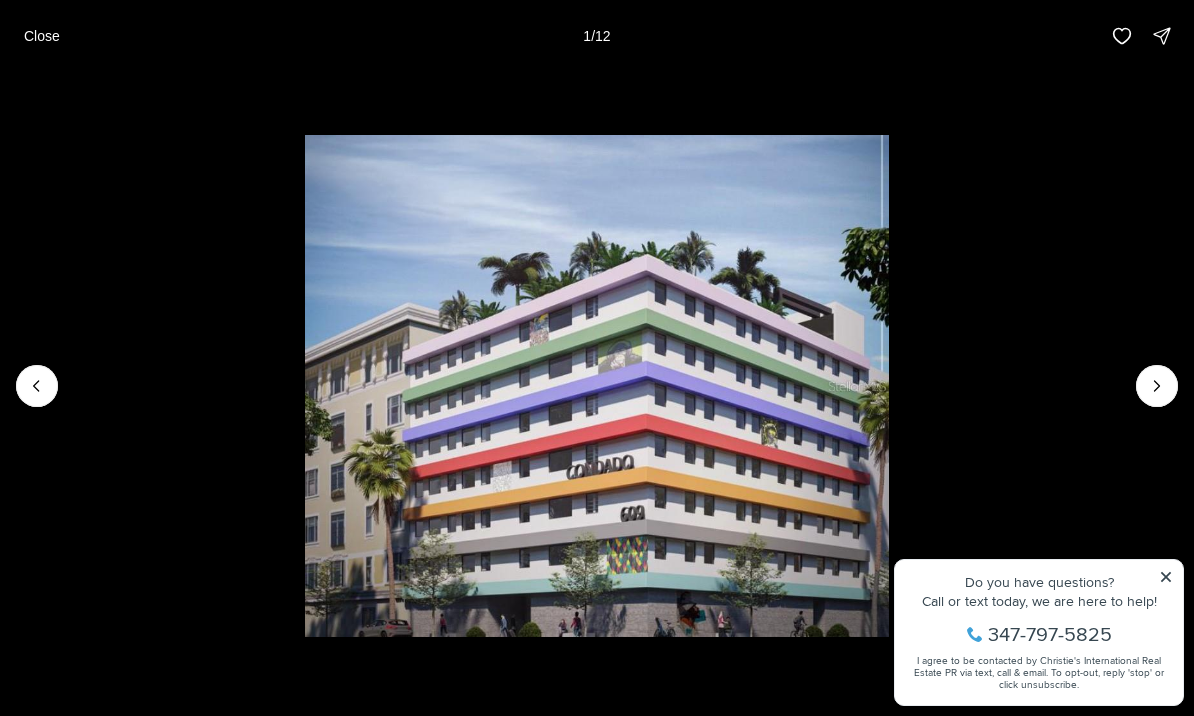 click 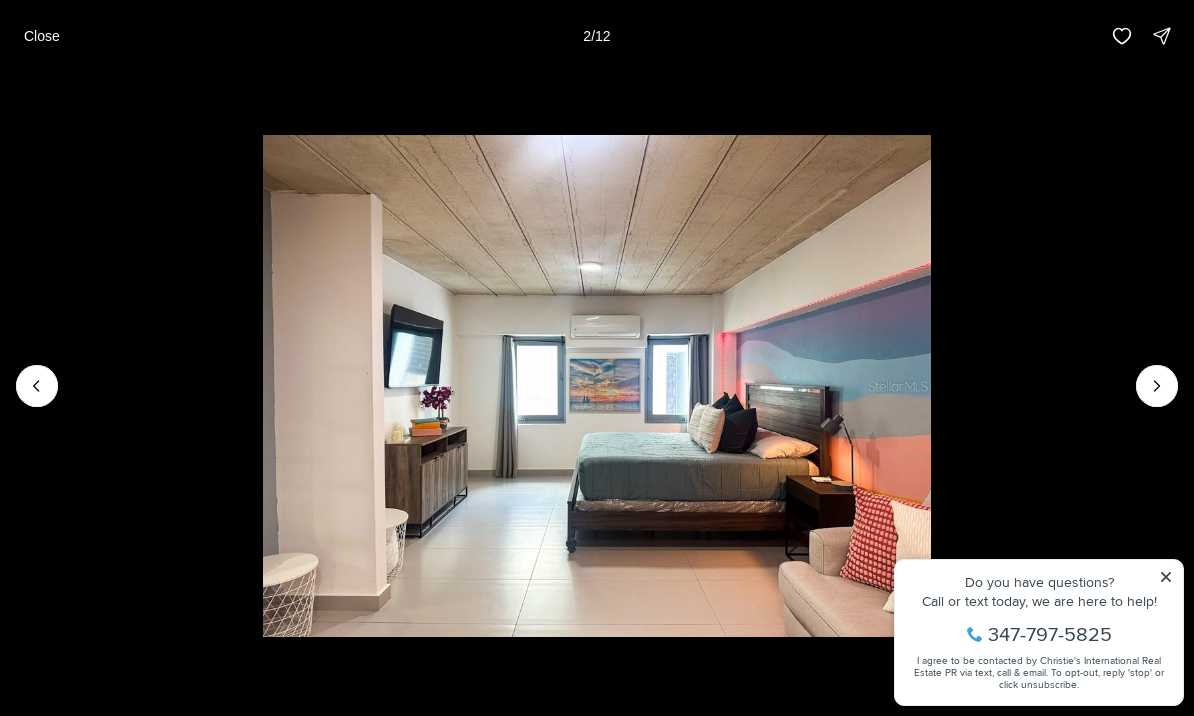 click 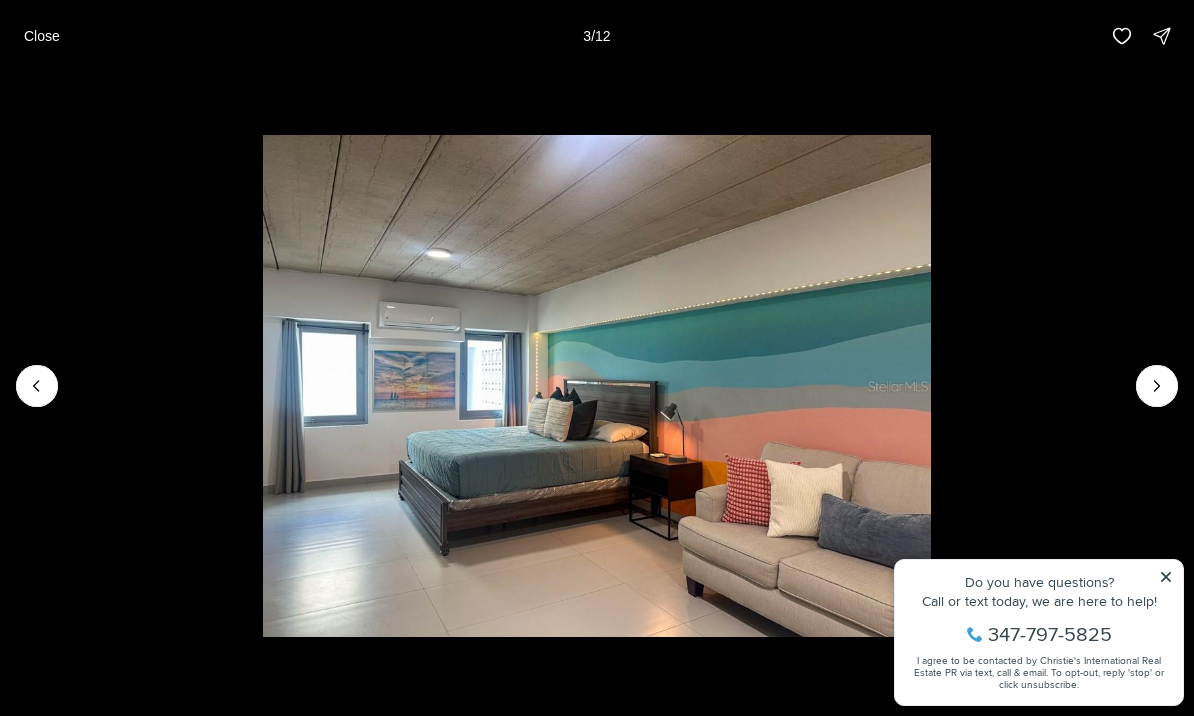 click at bounding box center [597, 386] 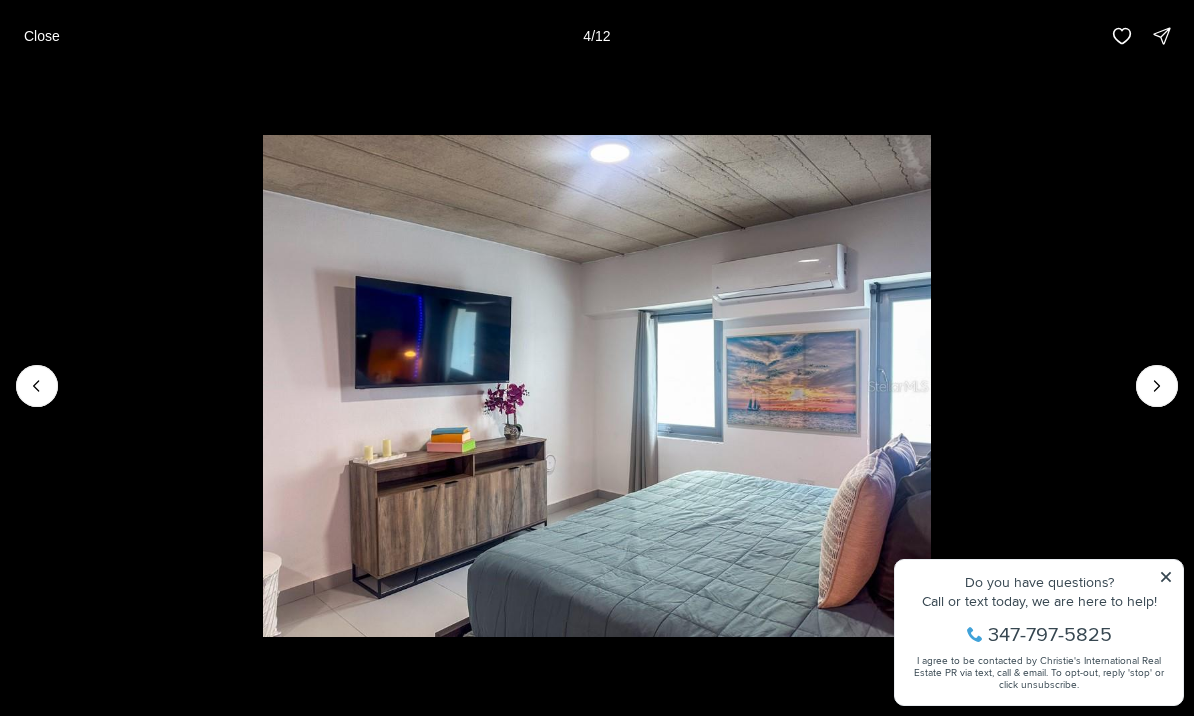click 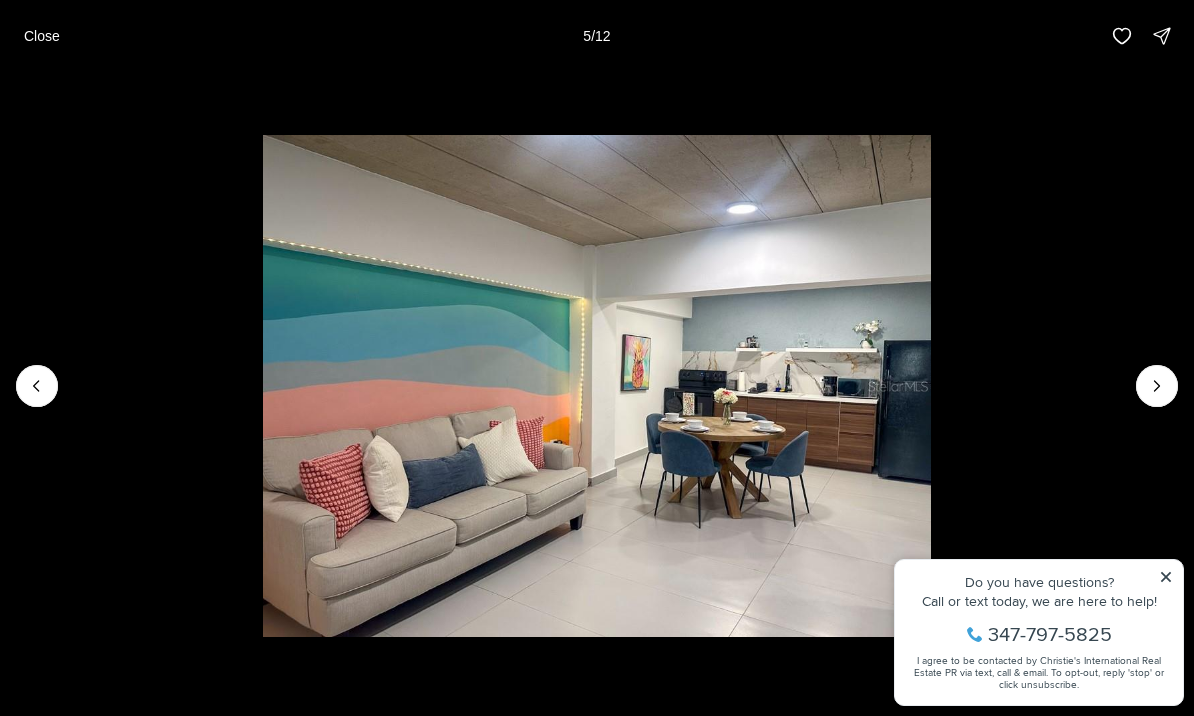 click at bounding box center (1157, 386) 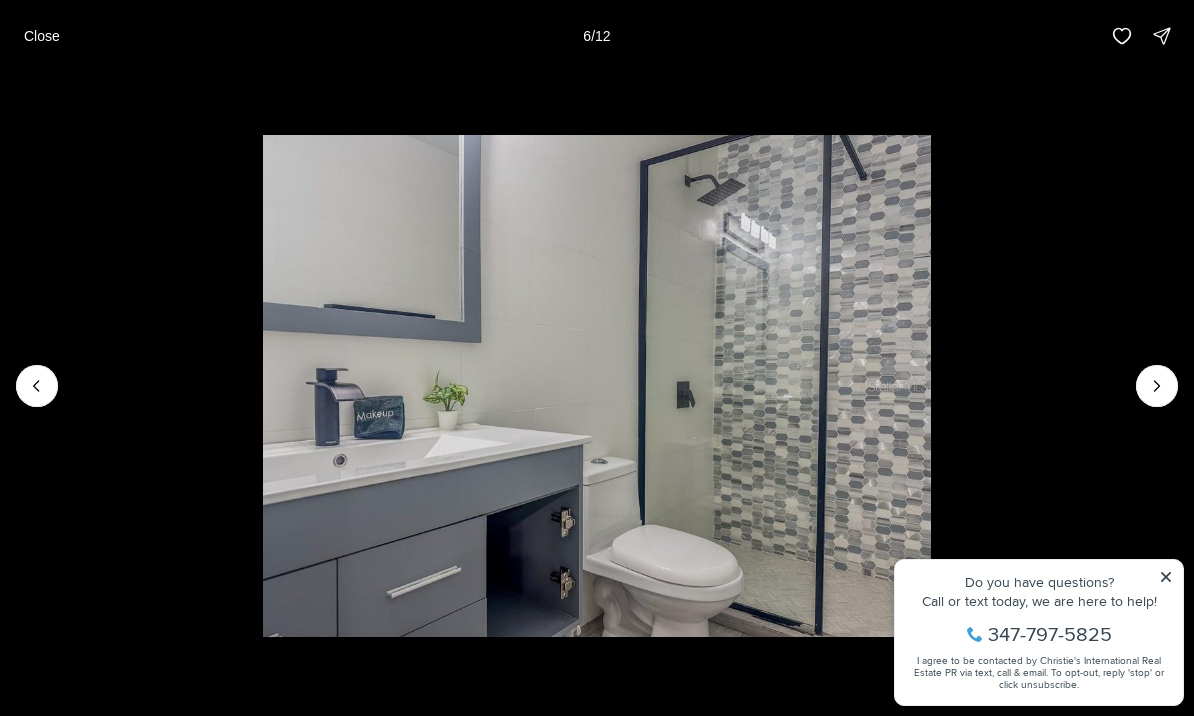 click at bounding box center [1157, 386] 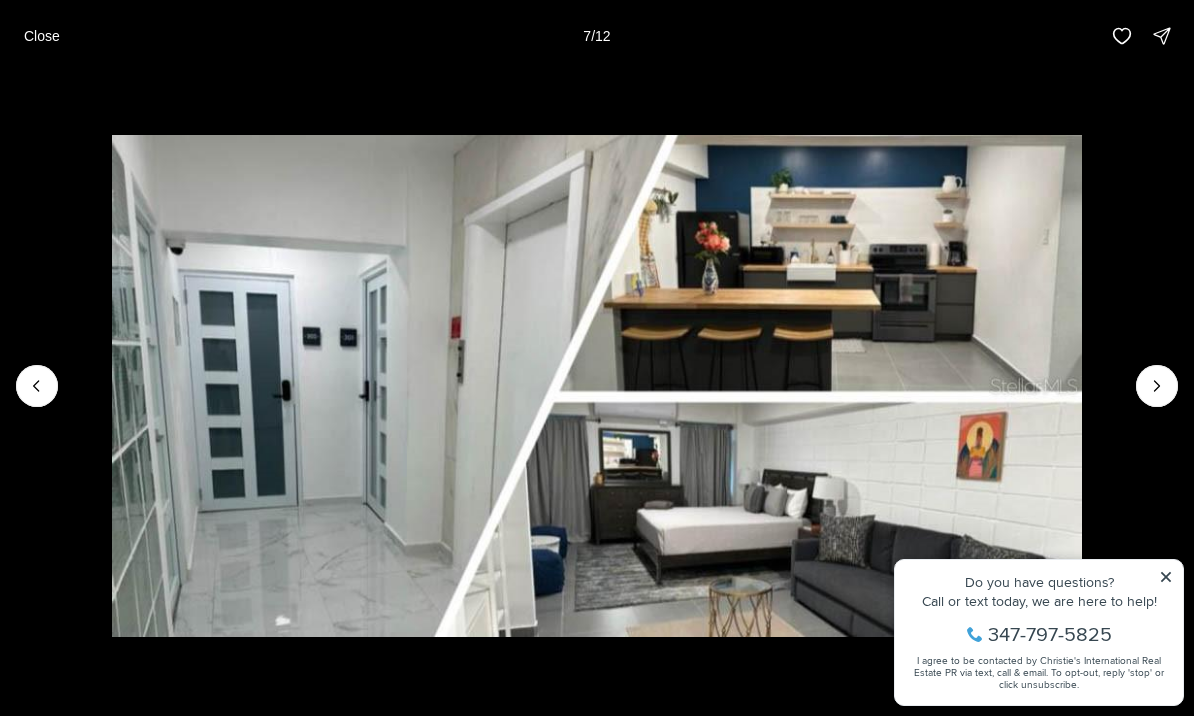 click 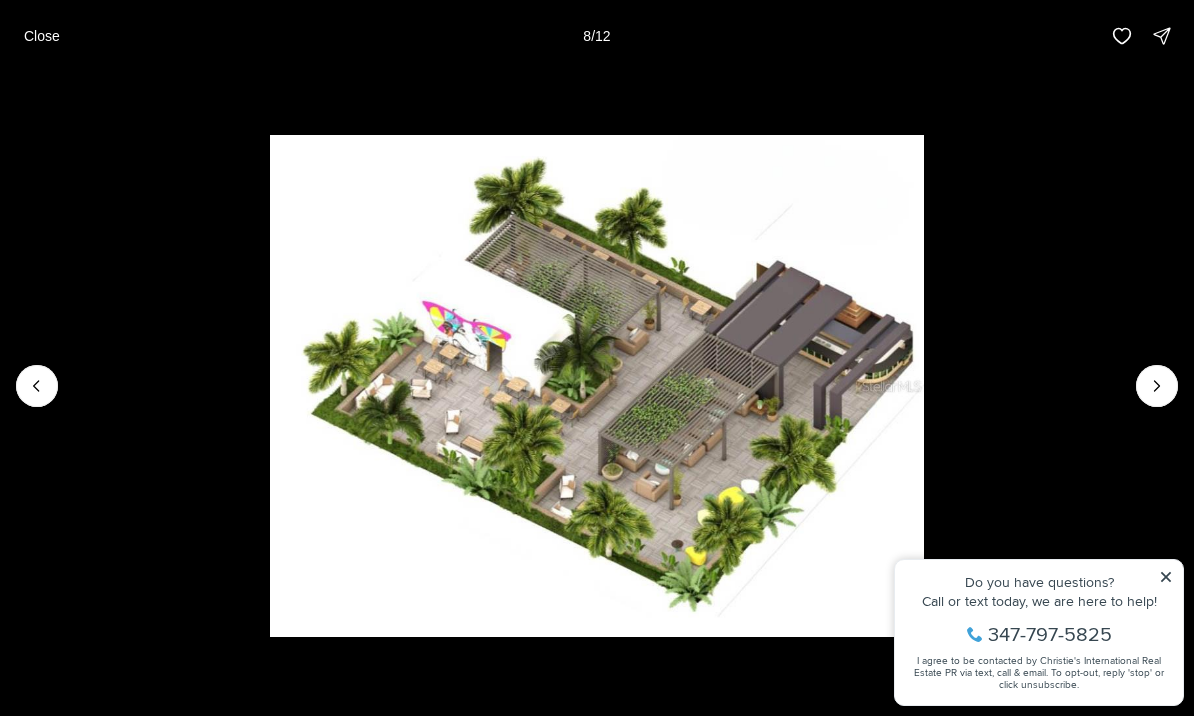 click at bounding box center (1157, 386) 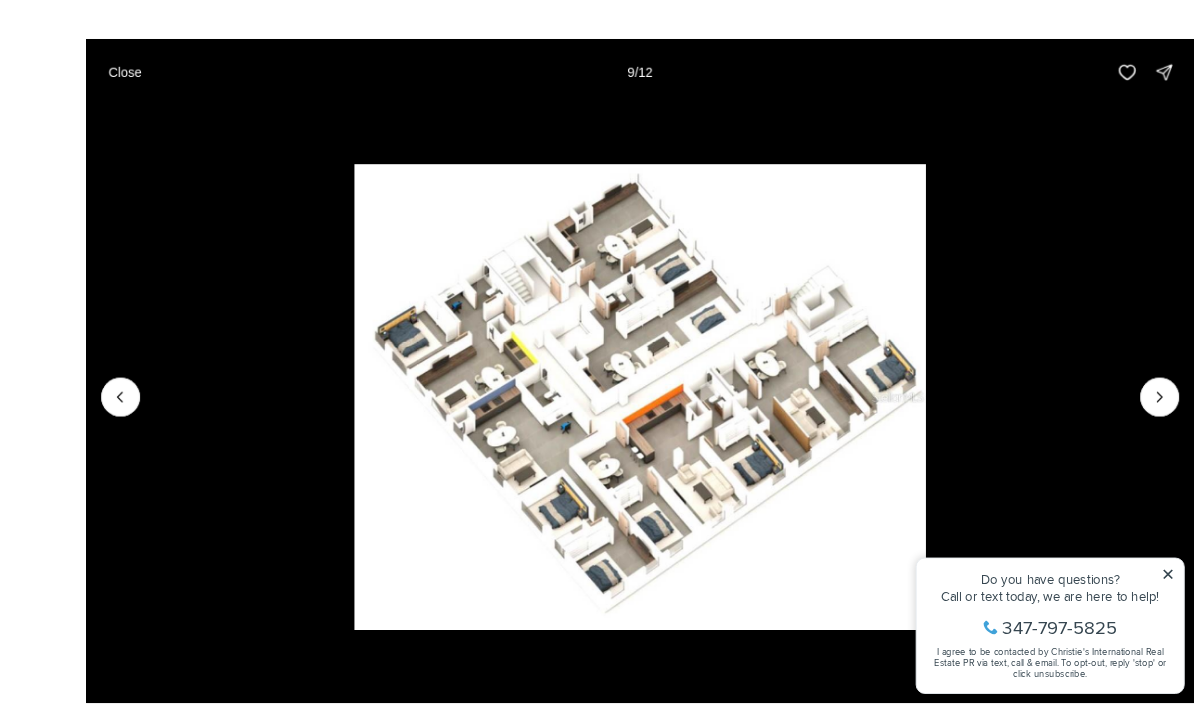 scroll, scrollTop: 6, scrollLeft: 0, axis: vertical 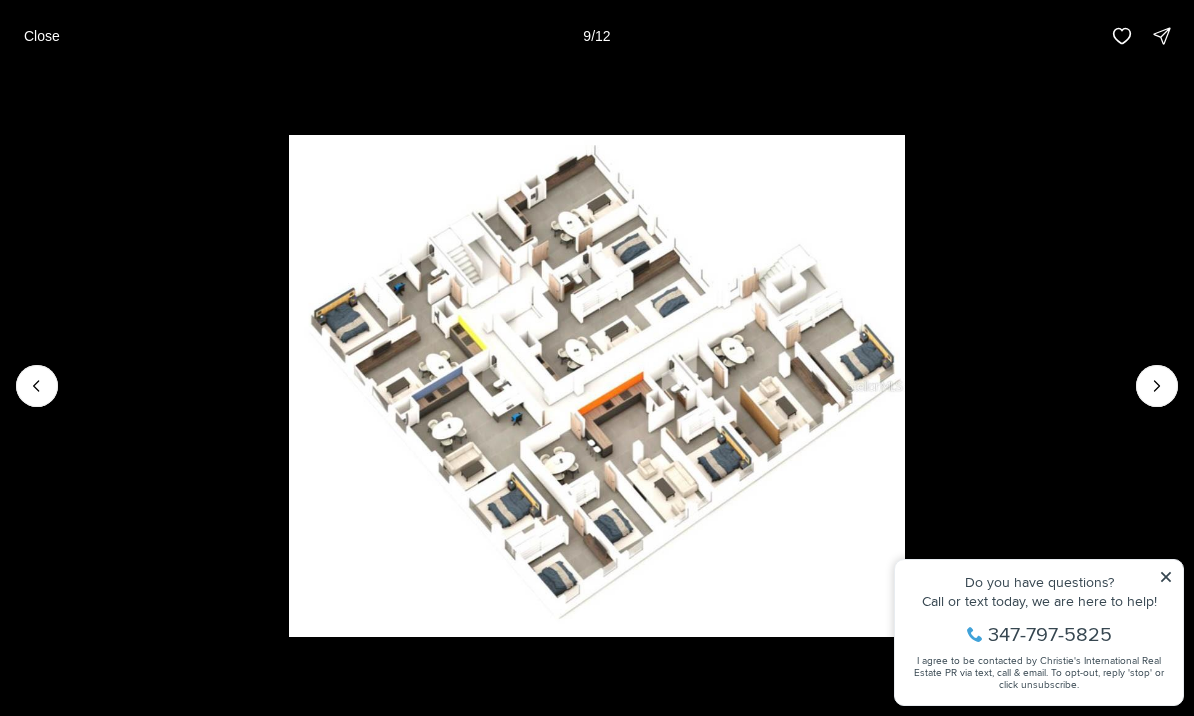 click 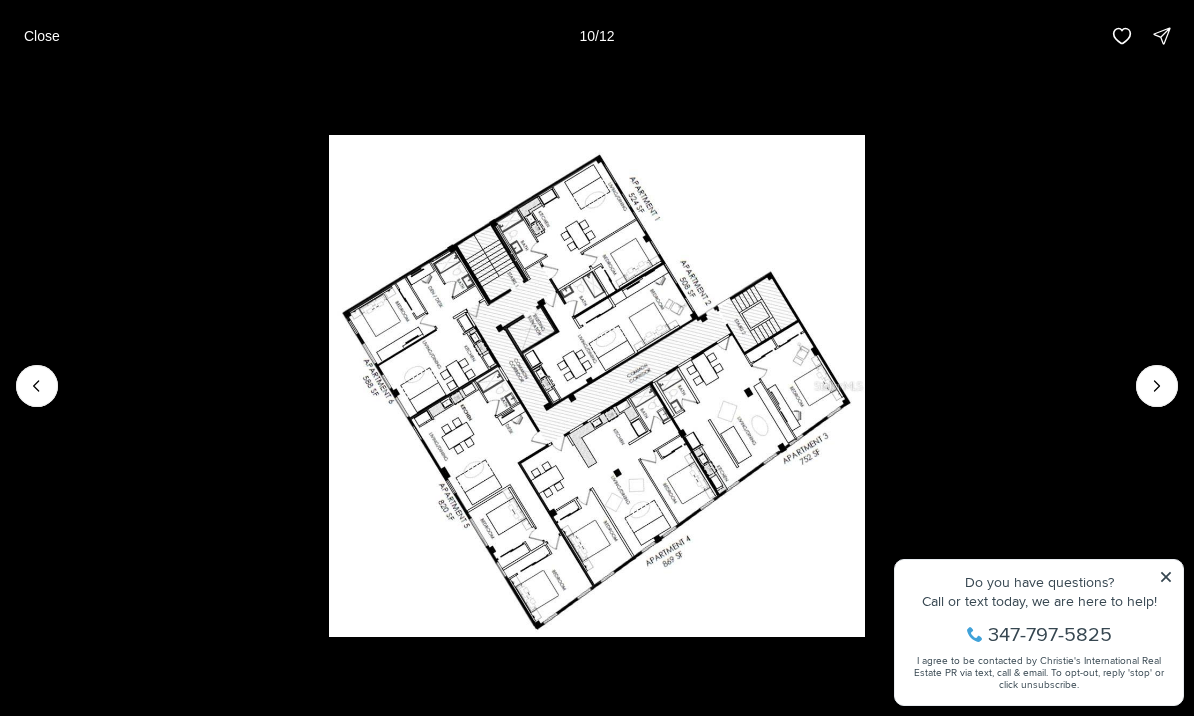 click at bounding box center [1157, 386] 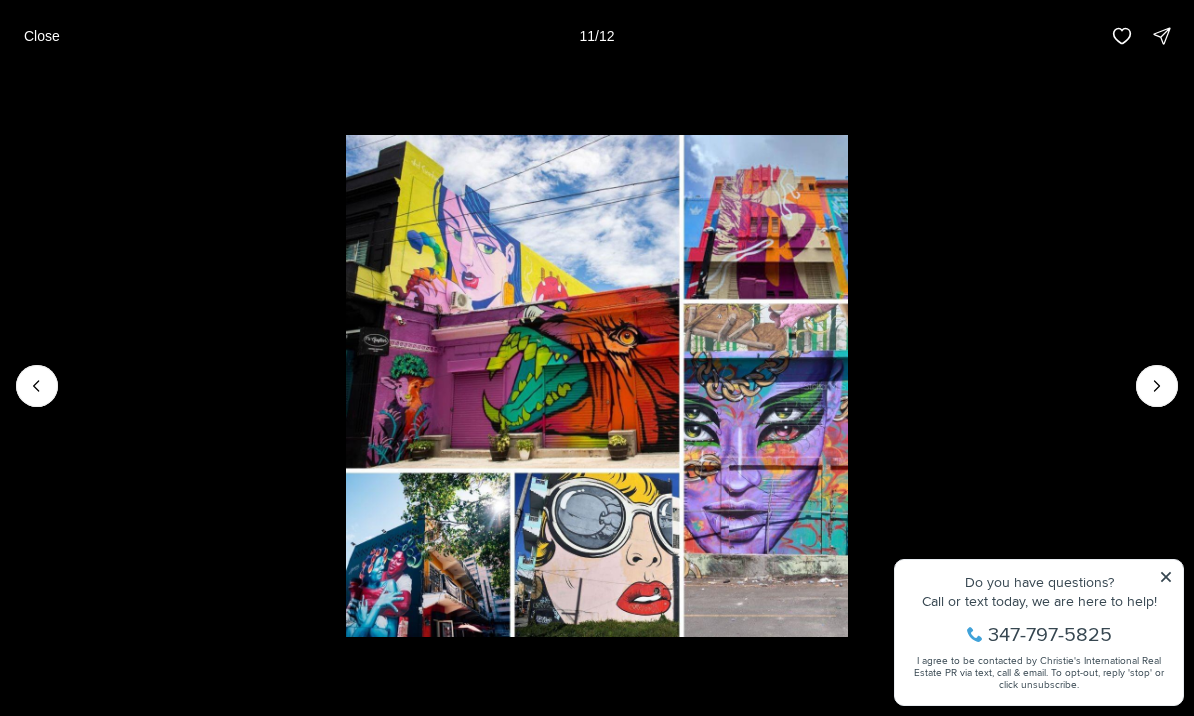 click at bounding box center (596, 385) 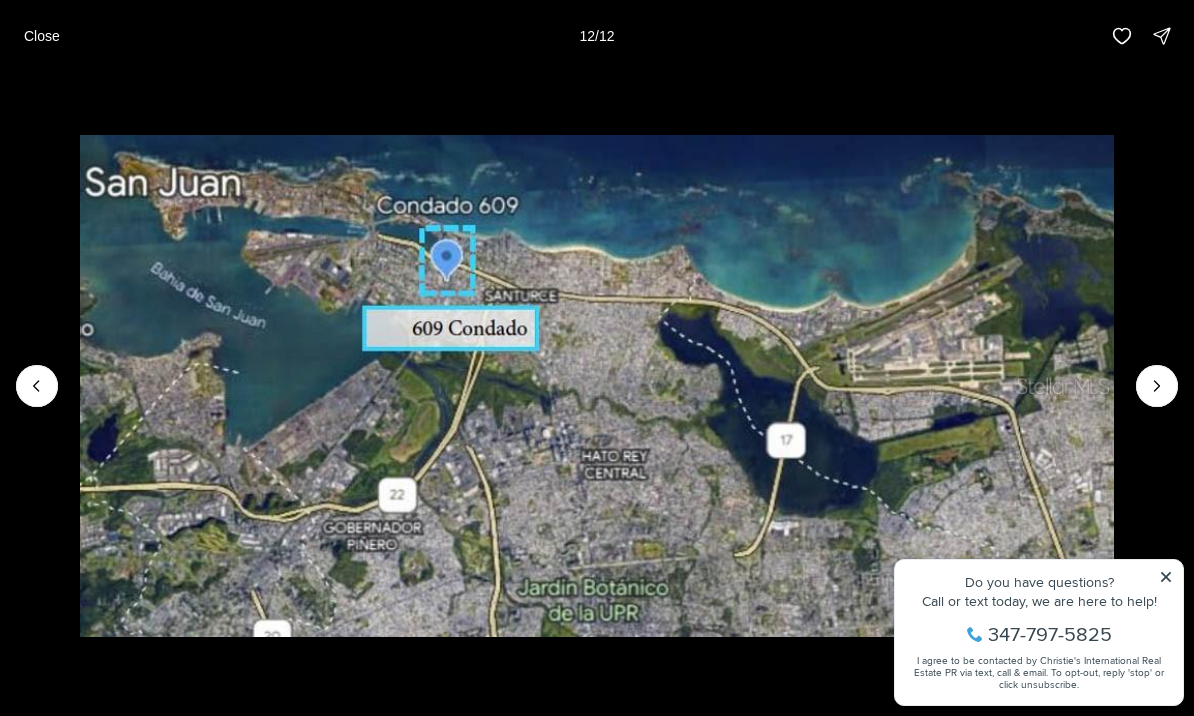click at bounding box center (597, 386) 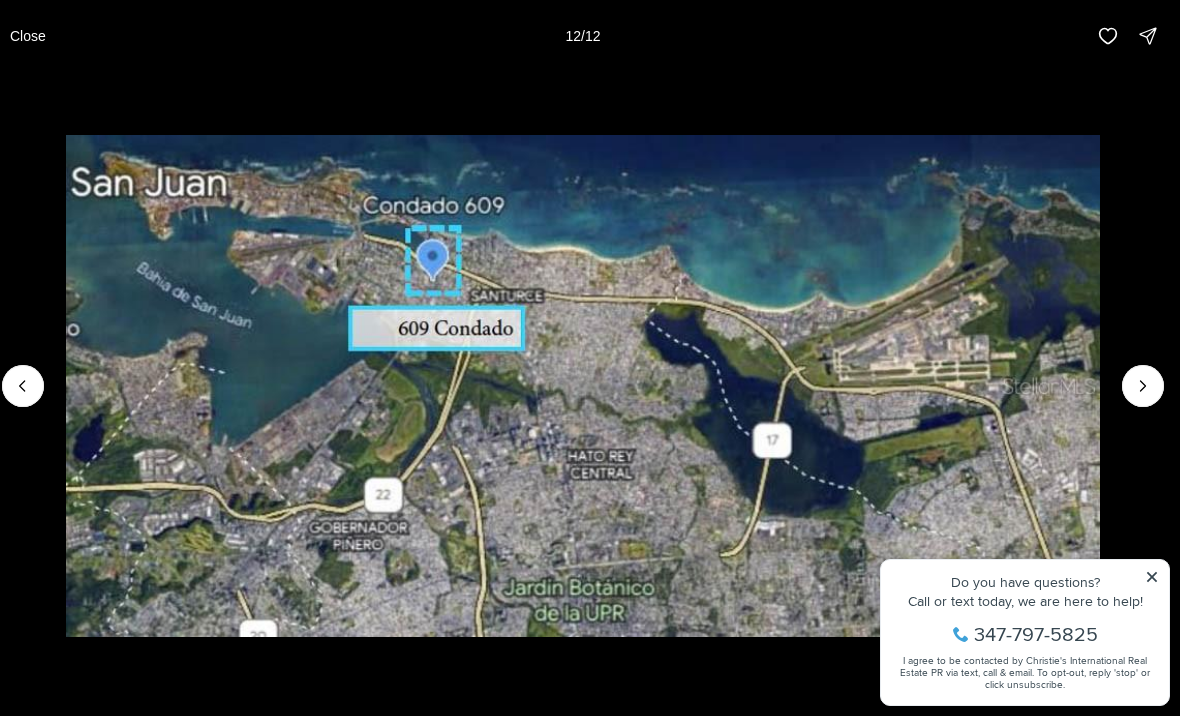 scroll, scrollTop: 7, scrollLeft: 0, axis: vertical 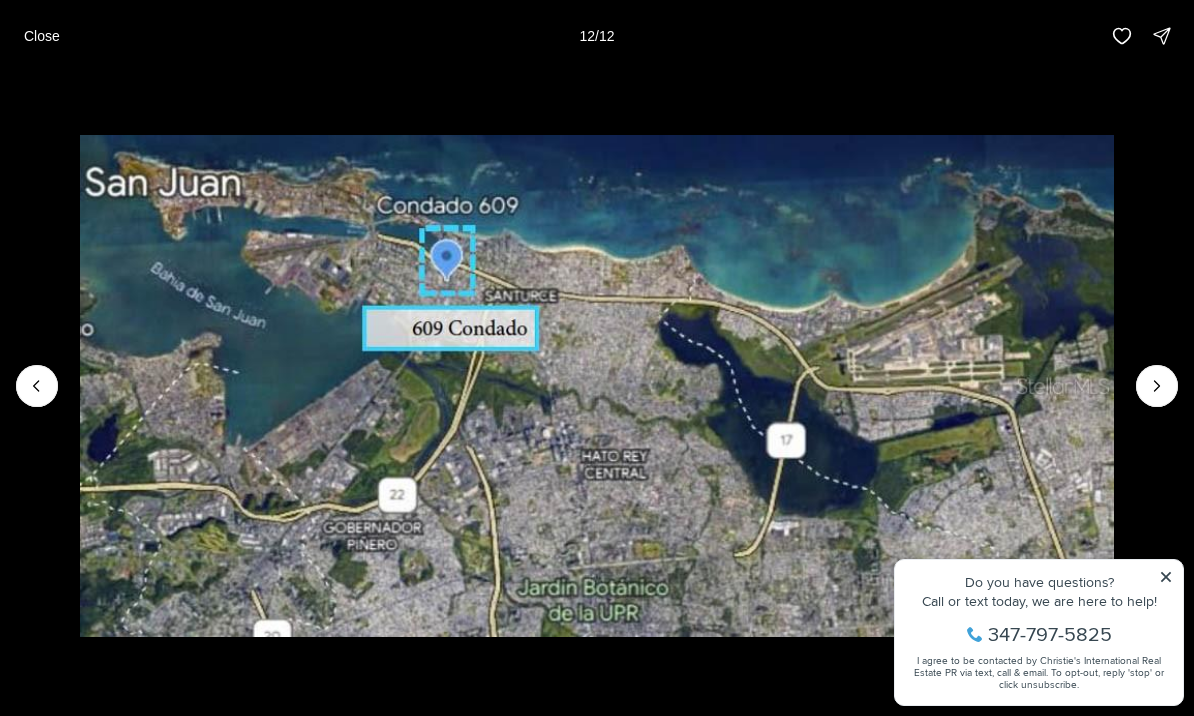 click at bounding box center (1157, 386) 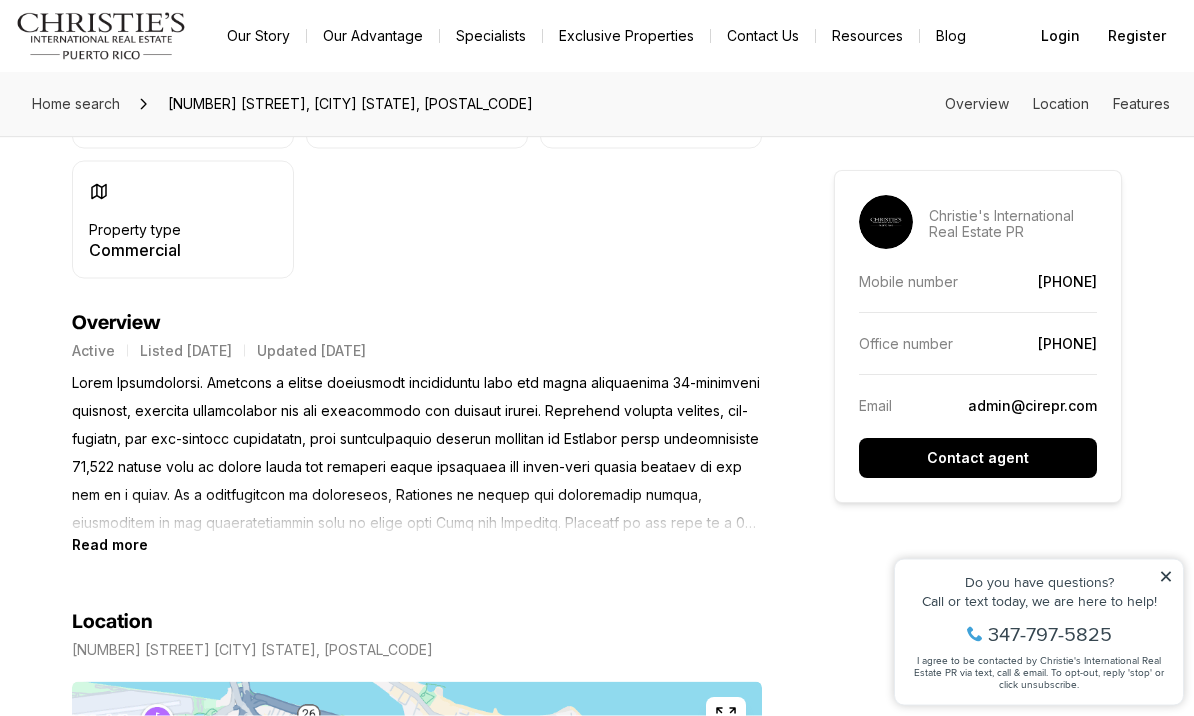scroll, scrollTop: 773, scrollLeft: 0, axis: vertical 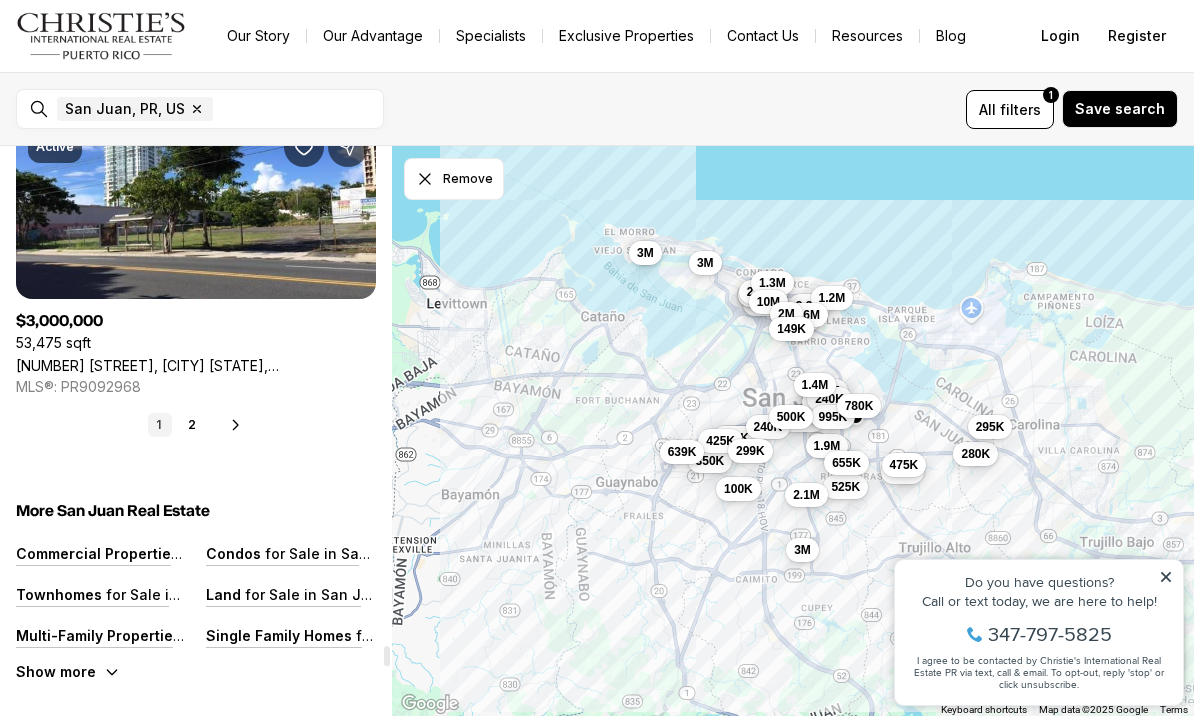 click on "2" at bounding box center [192, 425] 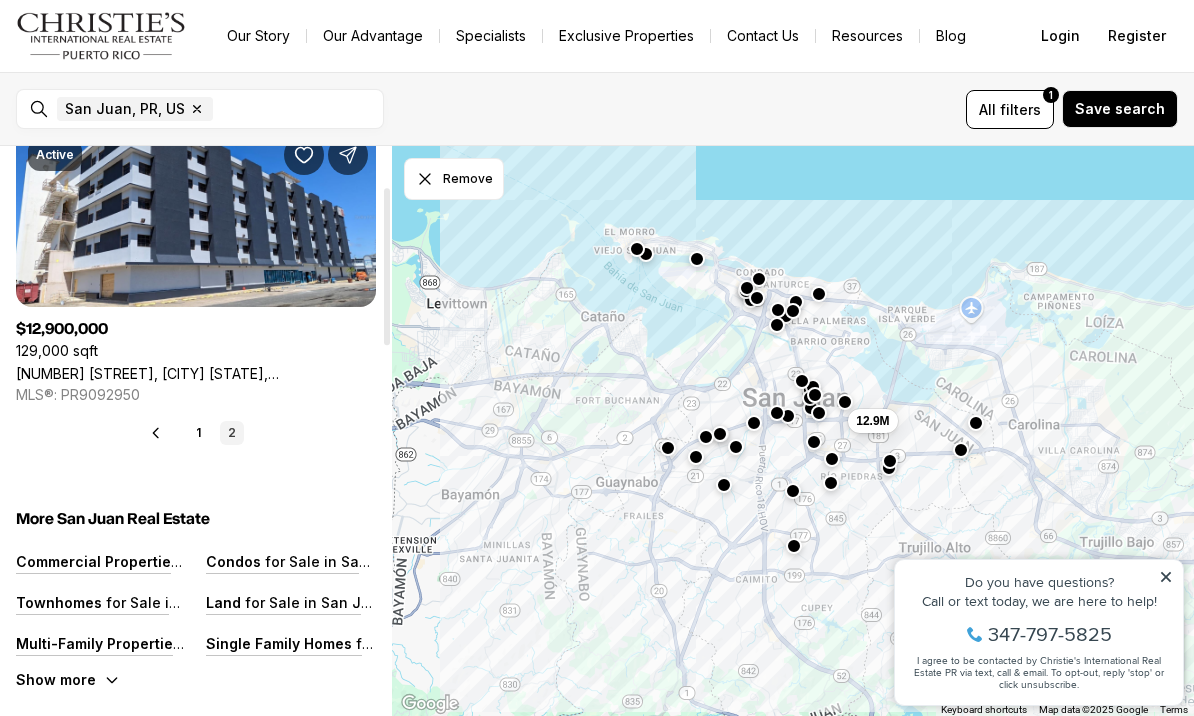 scroll, scrollTop: 120, scrollLeft: 0, axis: vertical 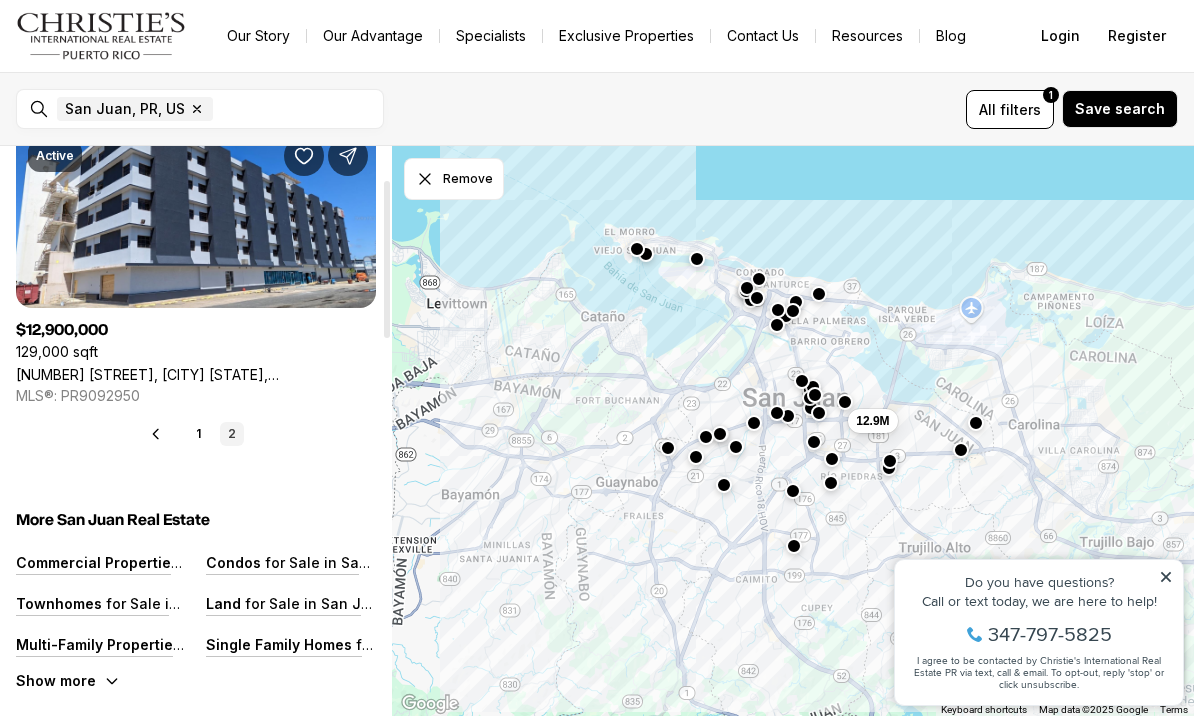 click on "[NUMBER] [STREET], [CITY] [STATE], [ZIP]" at bounding box center [196, 374] 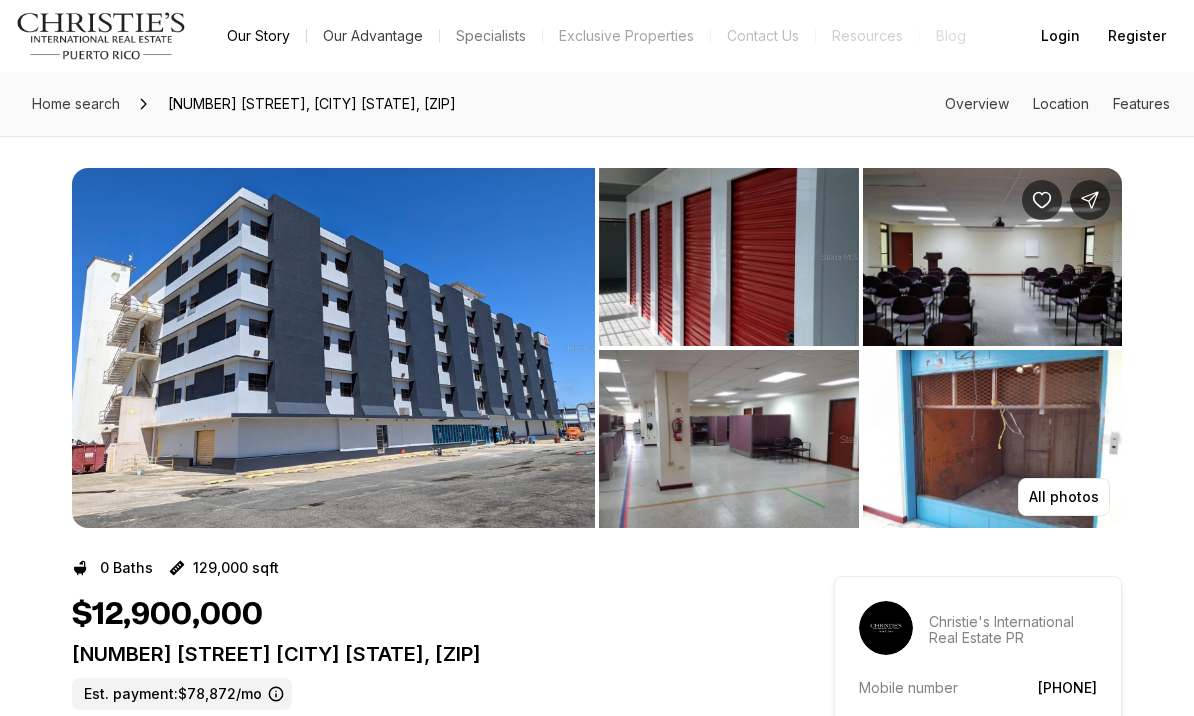 scroll, scrollTop: 0, scrollLeft: 0, axis: both 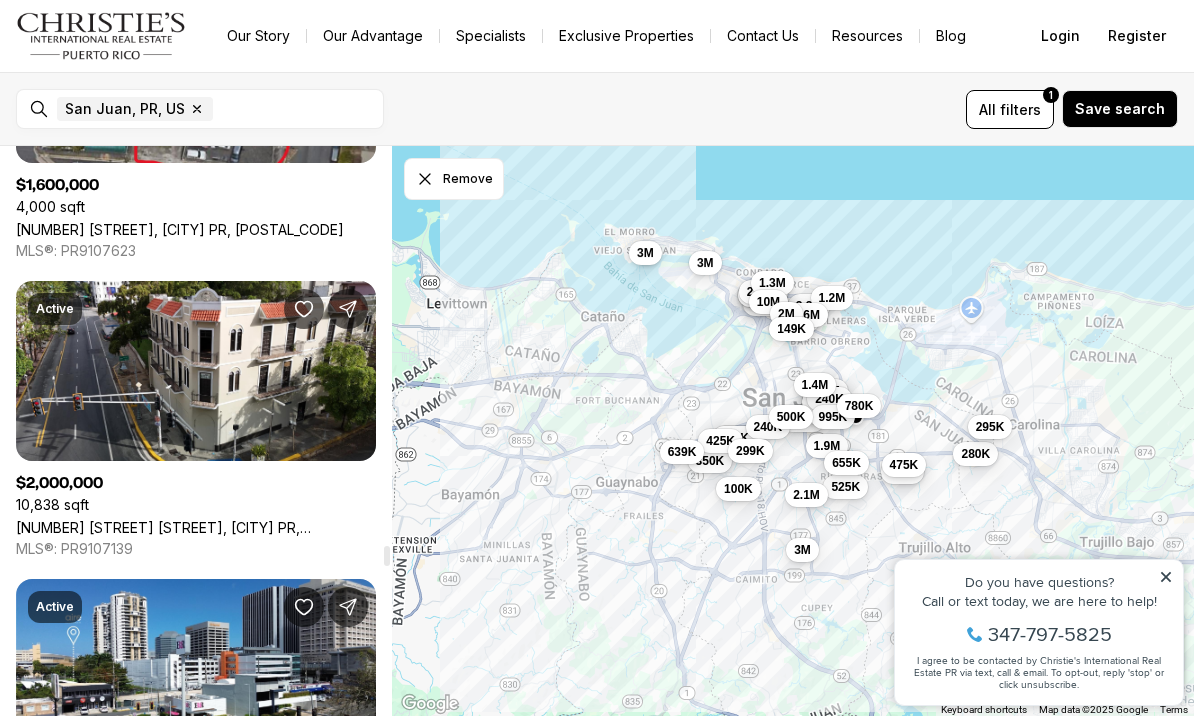 click on "[NUMBER] [STREET] [STREET], [CITY] PR, [POSTAL_CODE]" at bounding box center [196, 527] 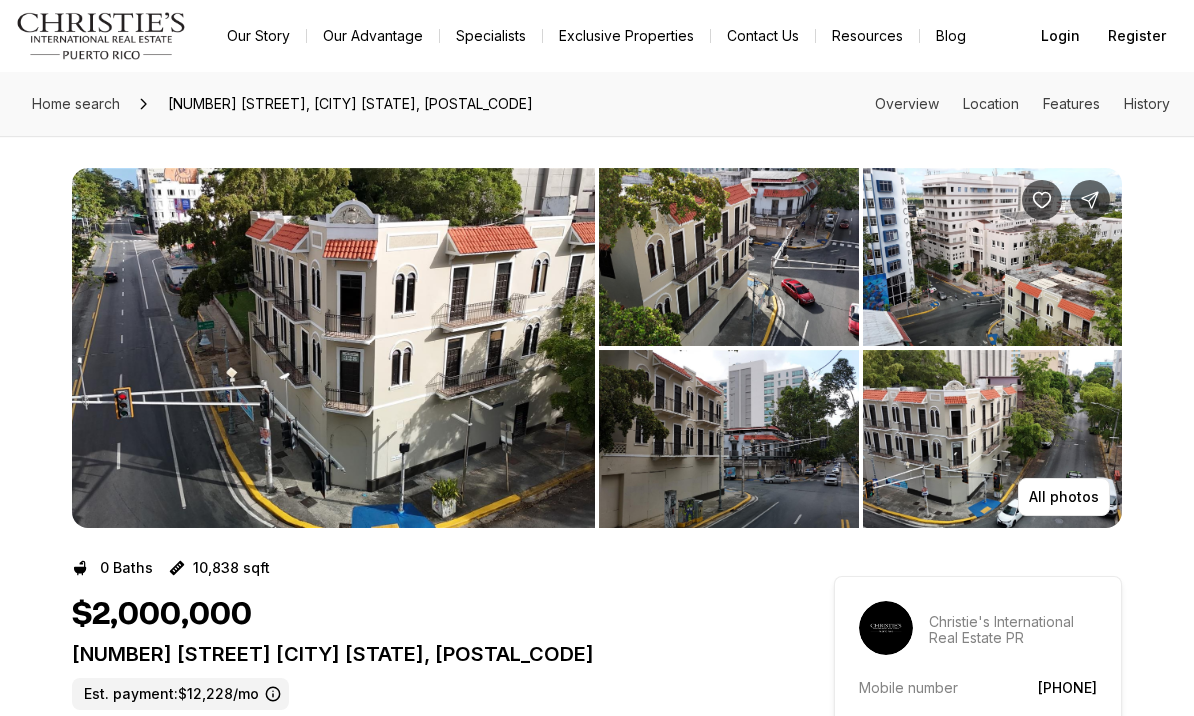 scroll, scrollTop: 0, scrollLeft: 0, axis: both 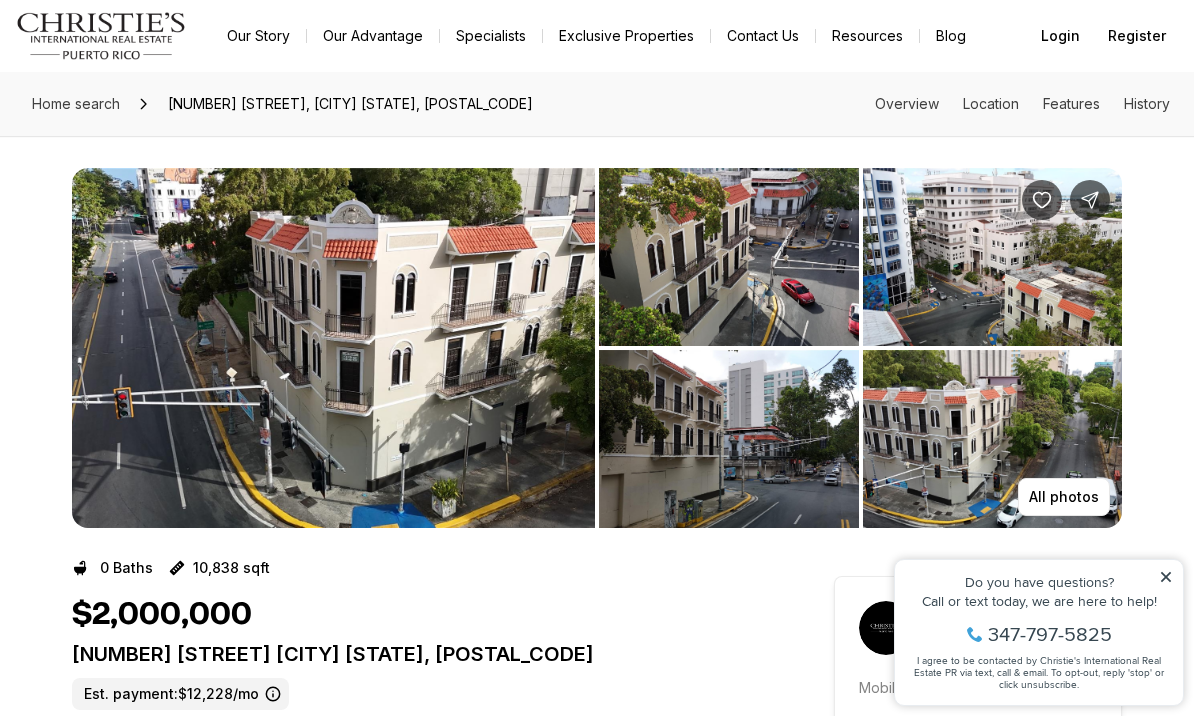 click at bounding box center [333, 348] 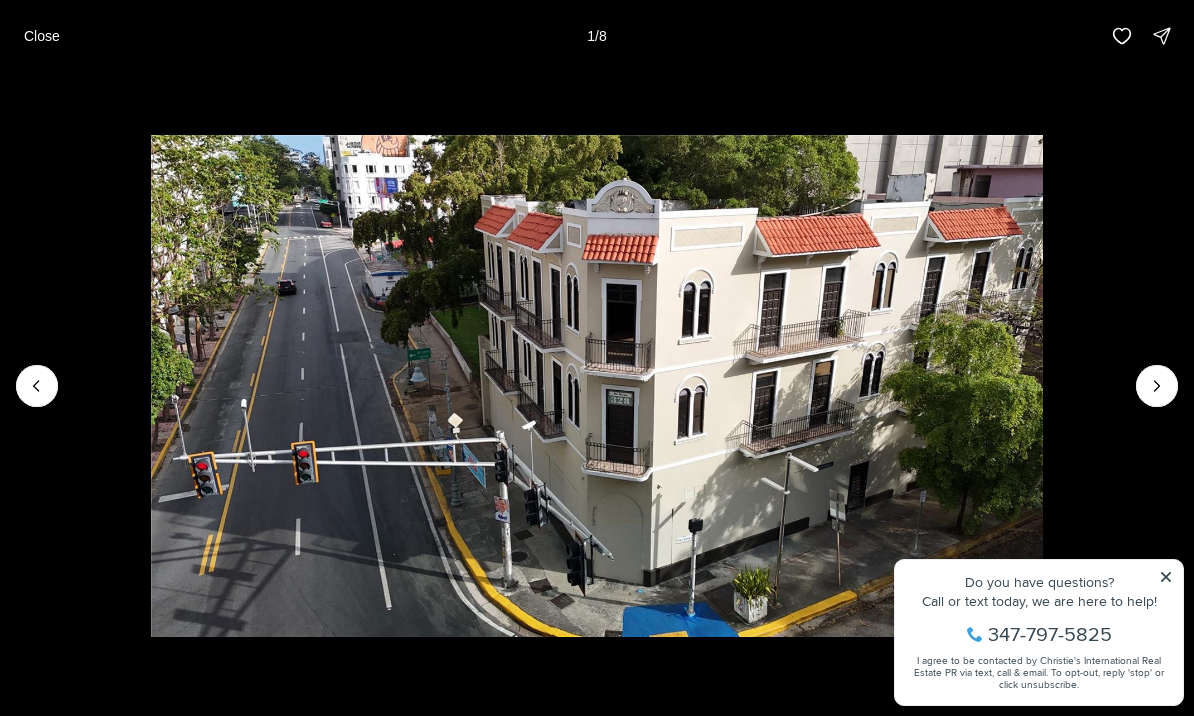 click 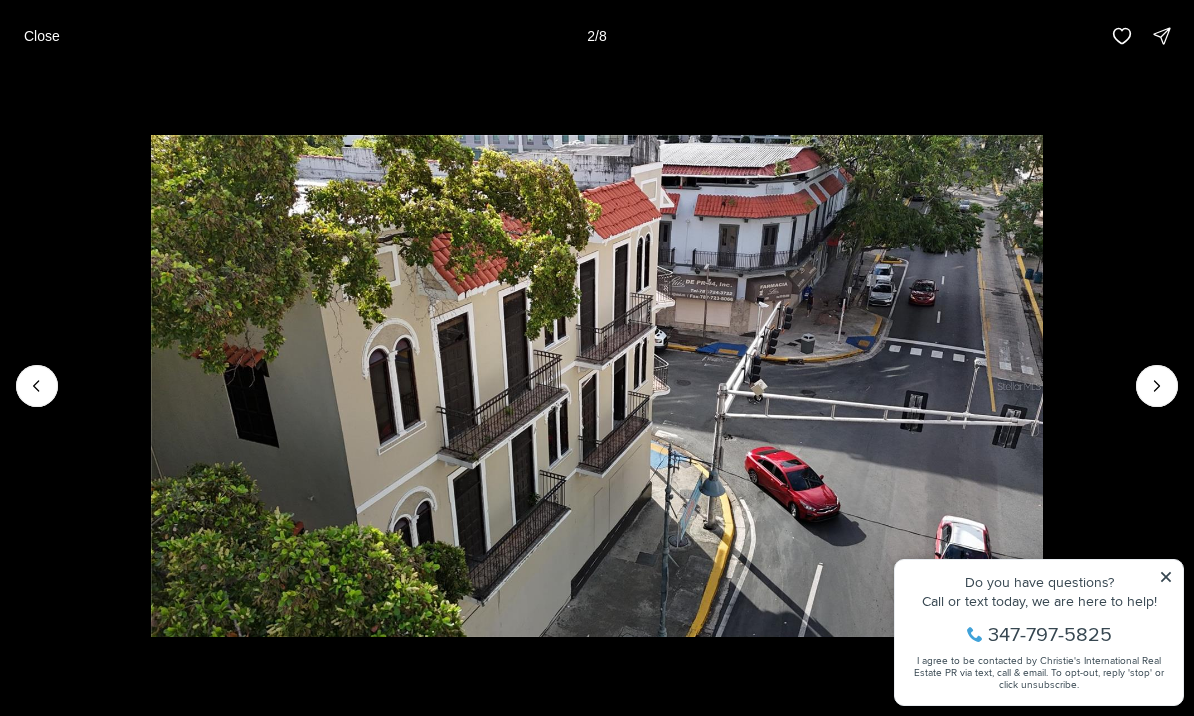 click 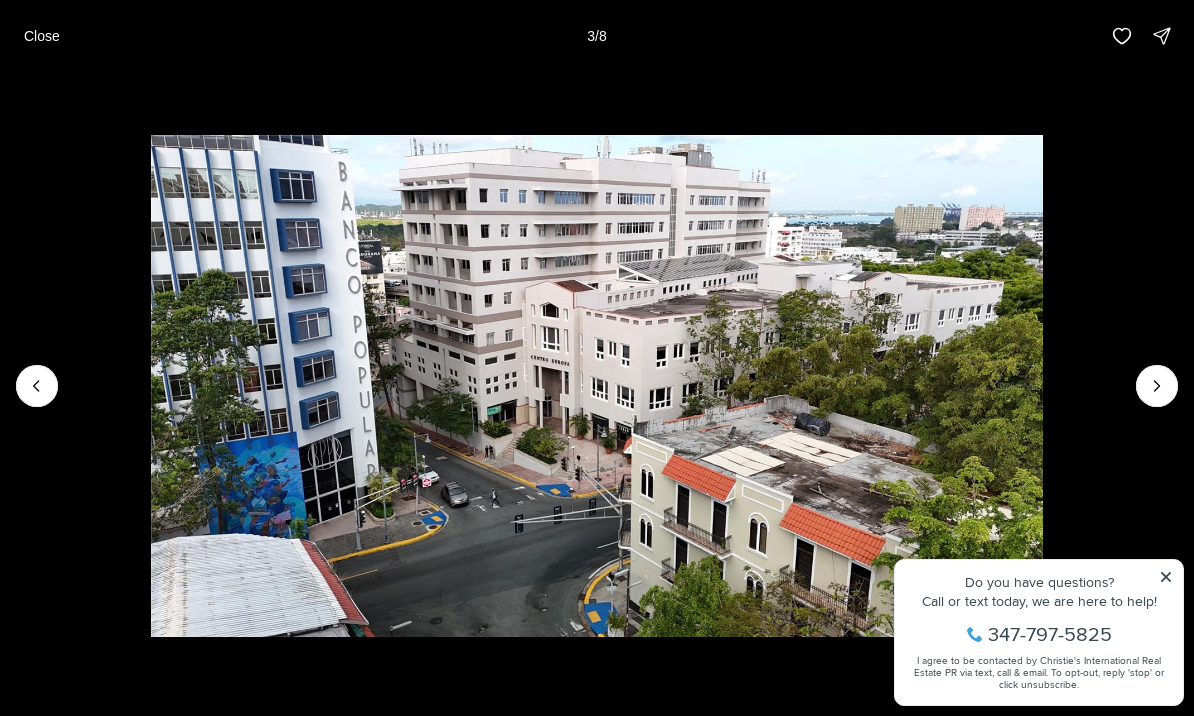 click 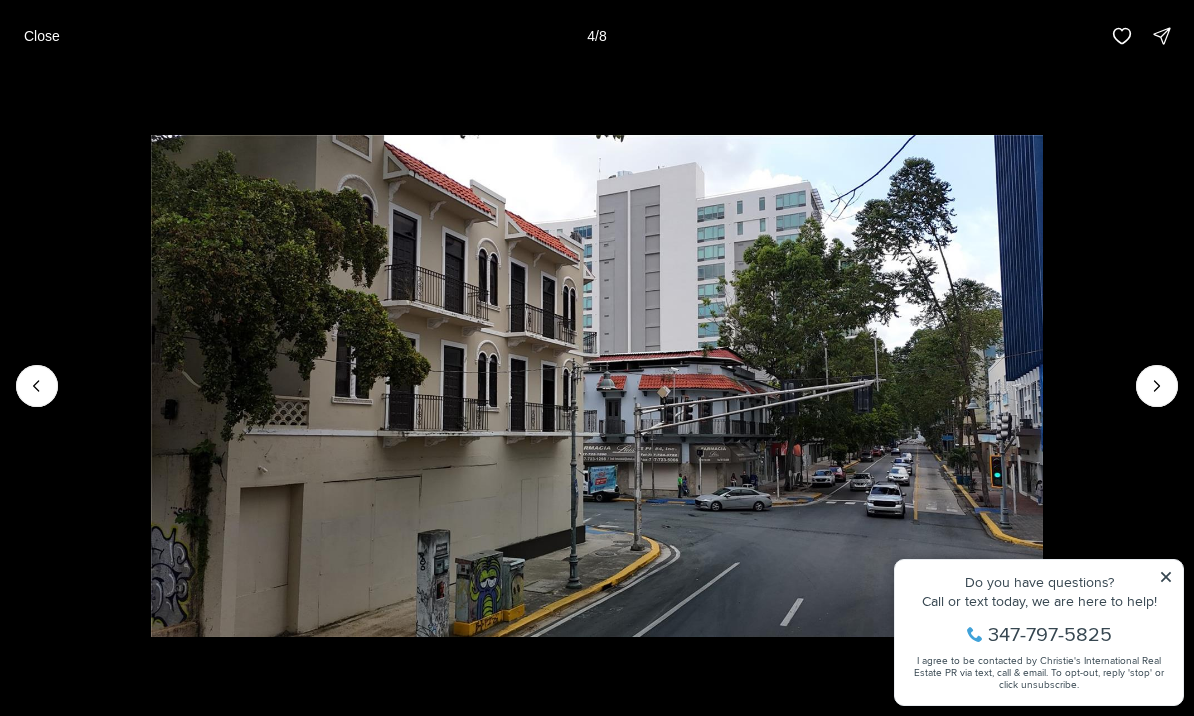 click 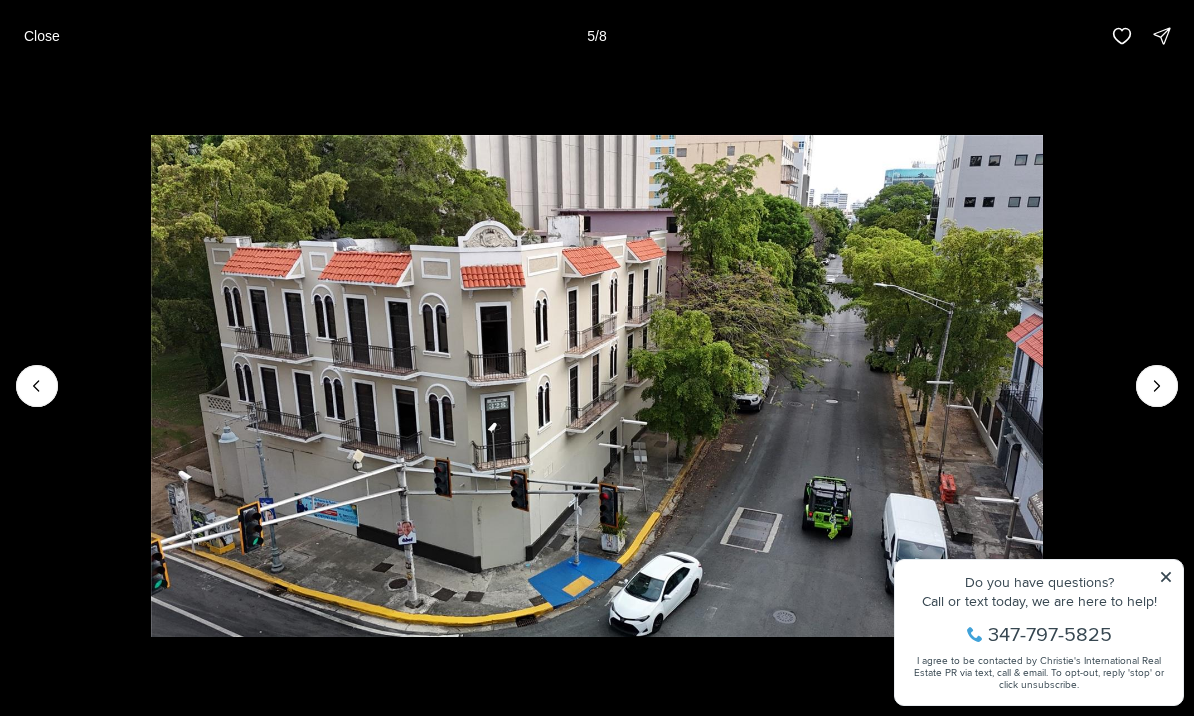 click 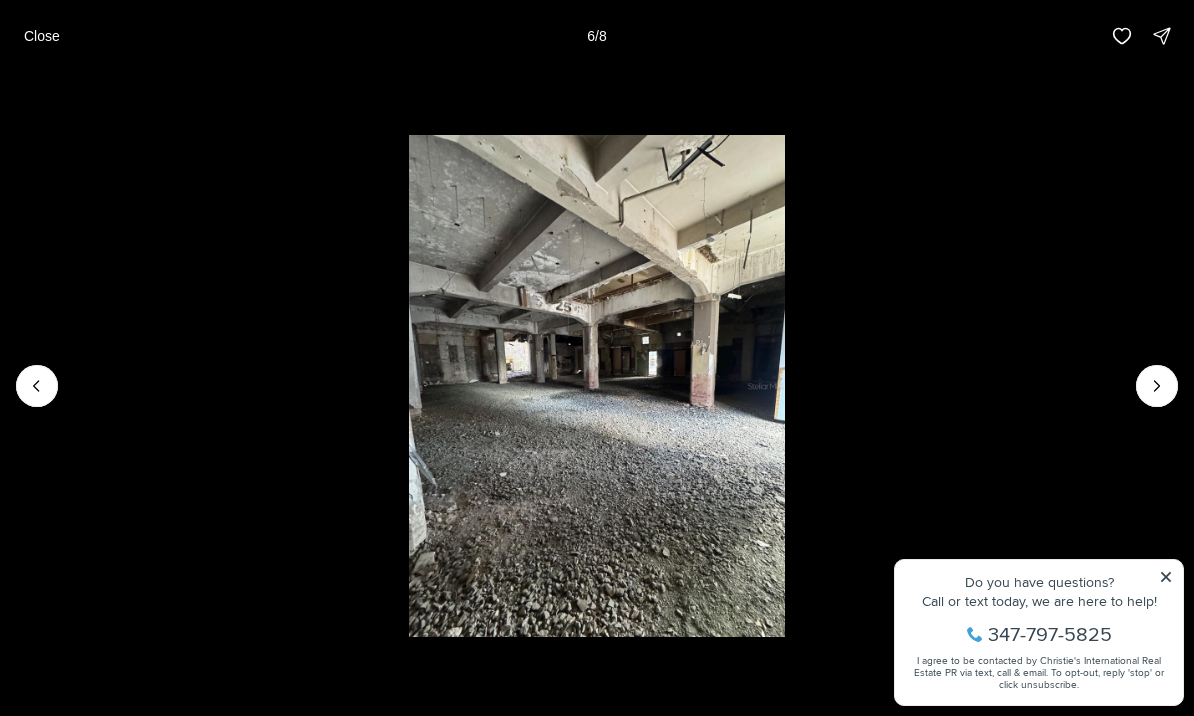 click at bounding box center (1157, 386) 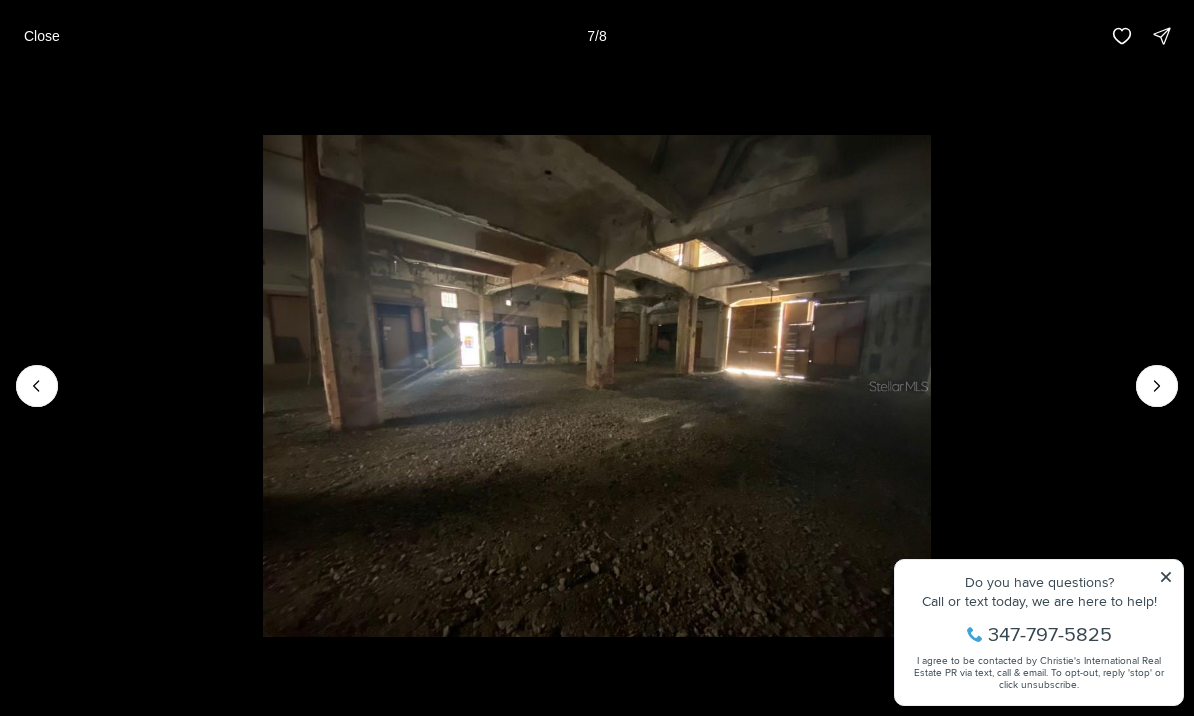 click 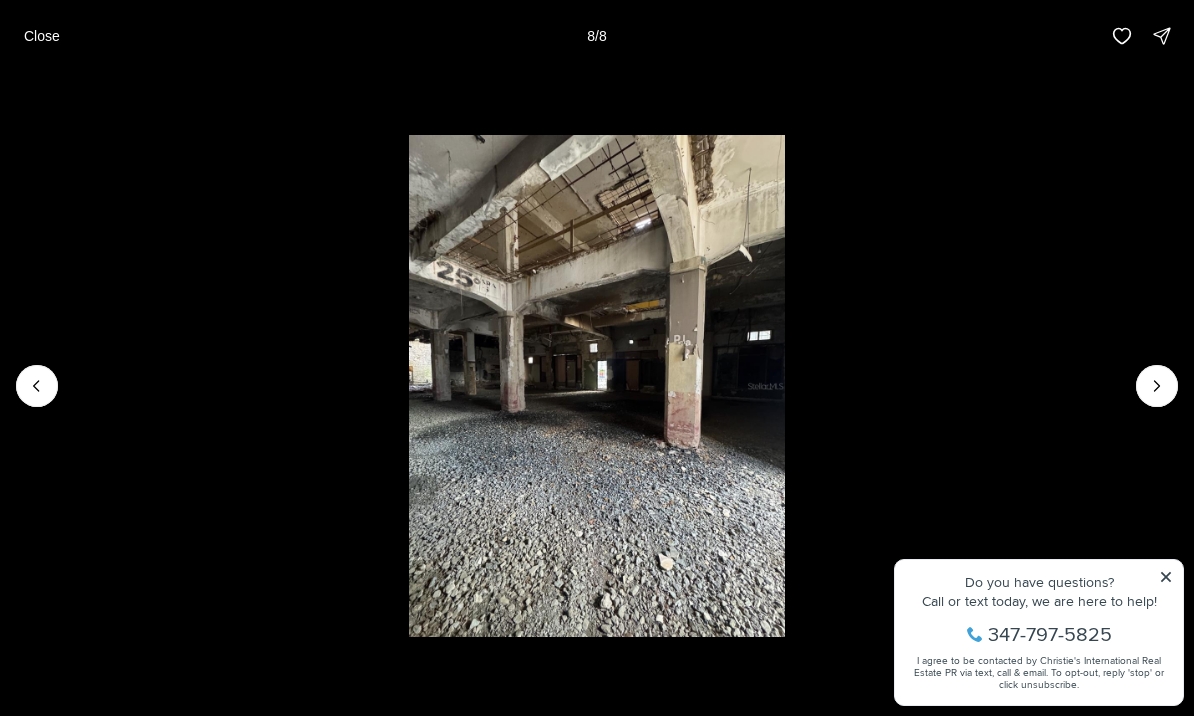 click at bounding box center [597, 386] 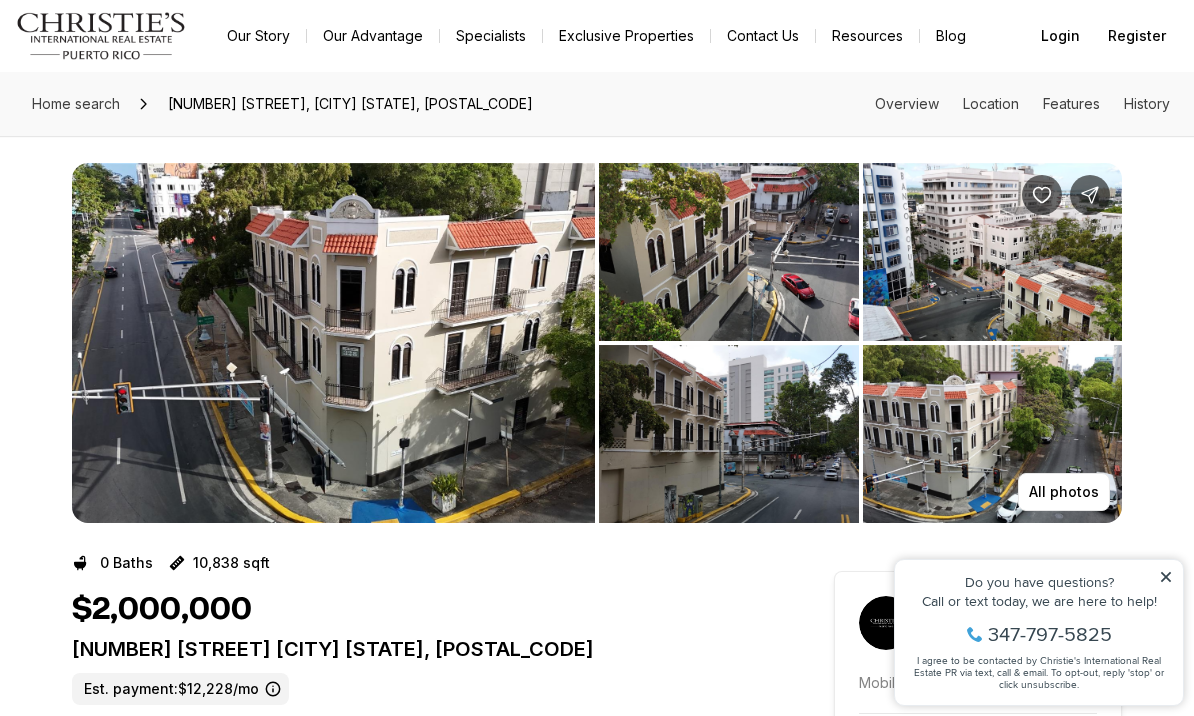 scroll, scrollTop: 0, scrollLeft: 0, axis: both 